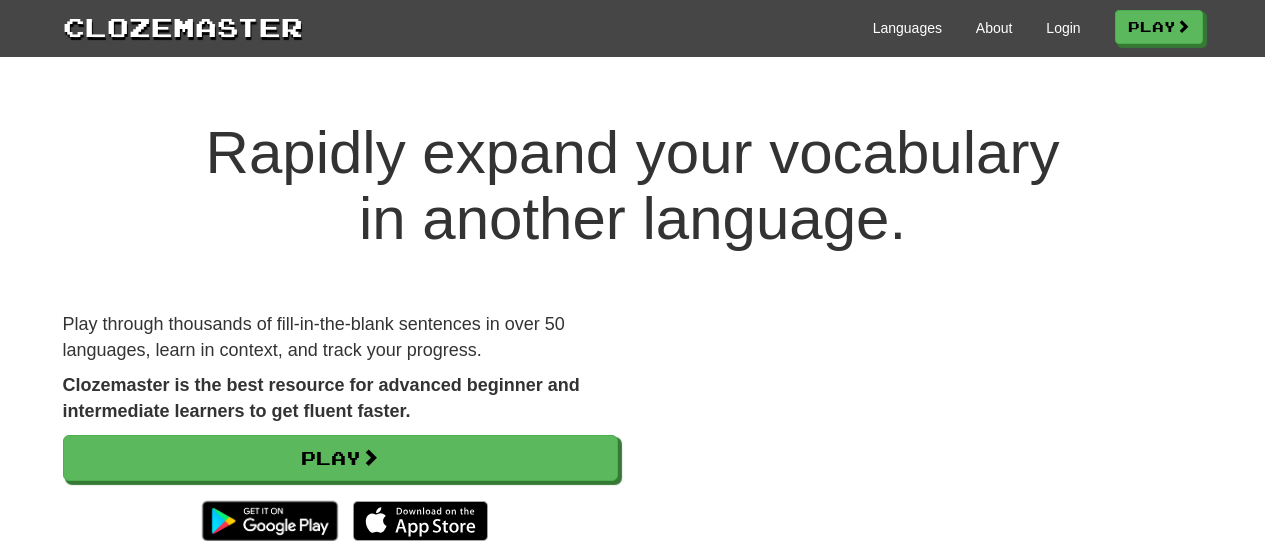 scroll, scrollTop: 0, scrollLeft: 0, axis: both 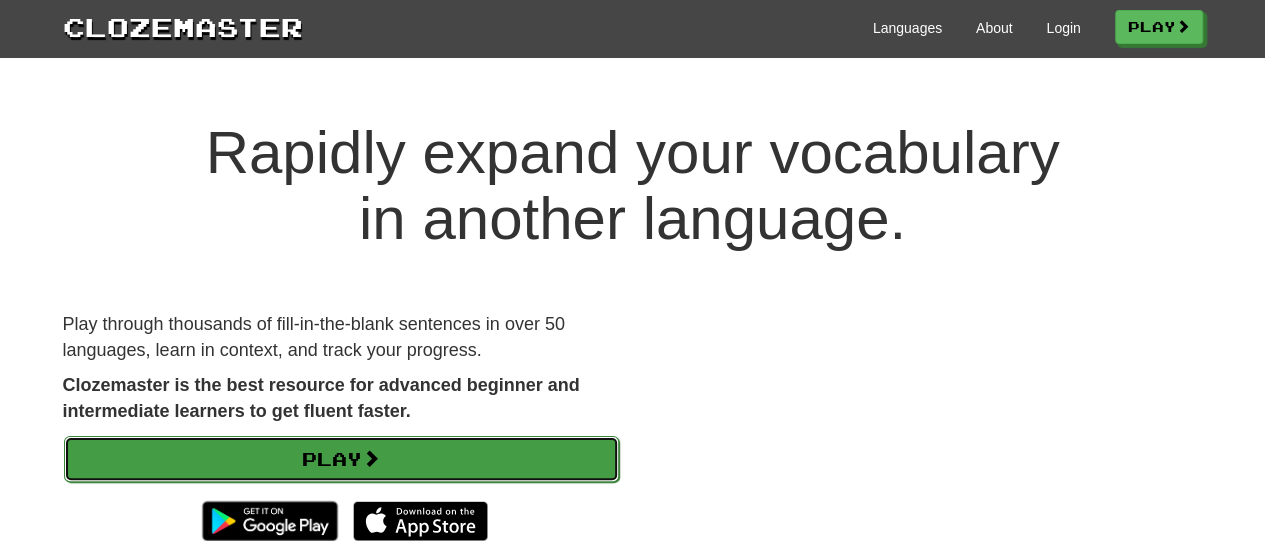 click on "Play" at bounding box center [341, 459] 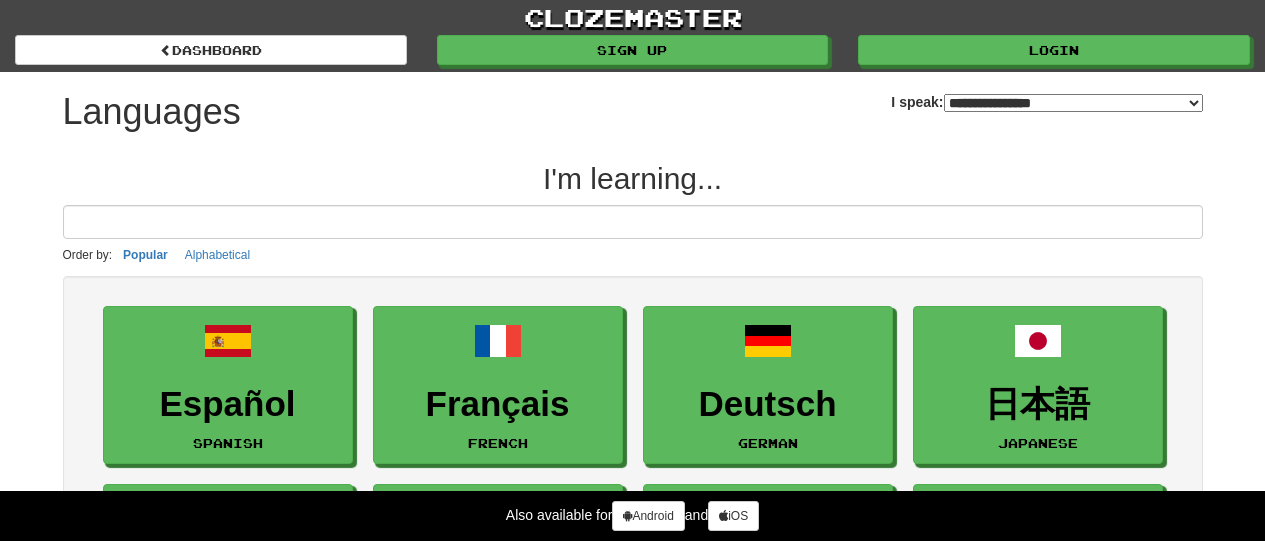 select on "*******" 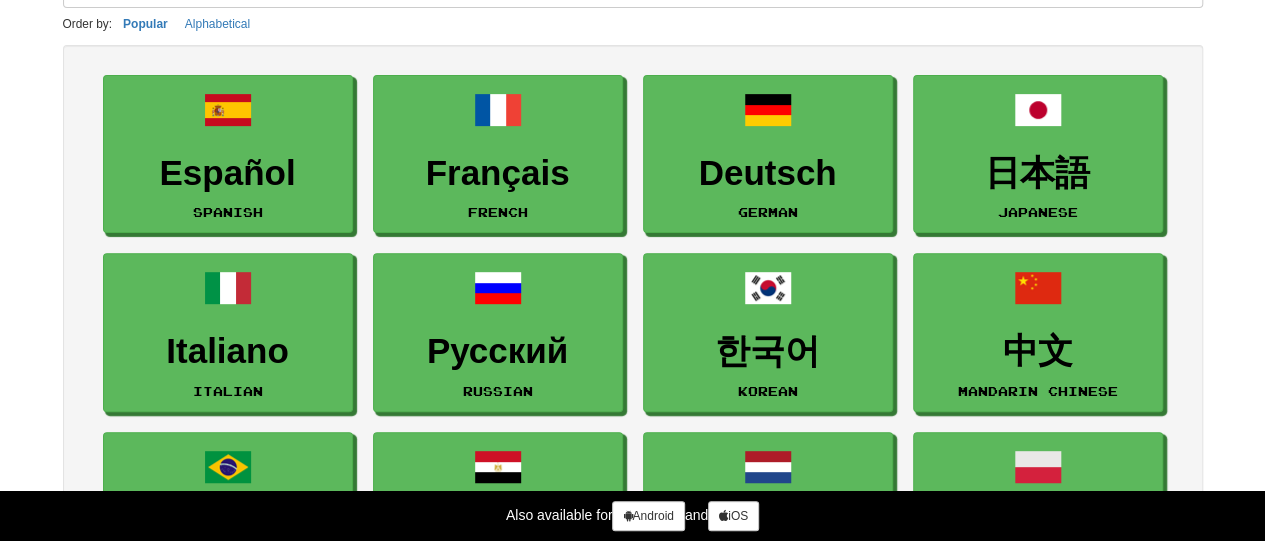 scroll, scrollTop: 232, scrollLeft: 0, axis: vertical 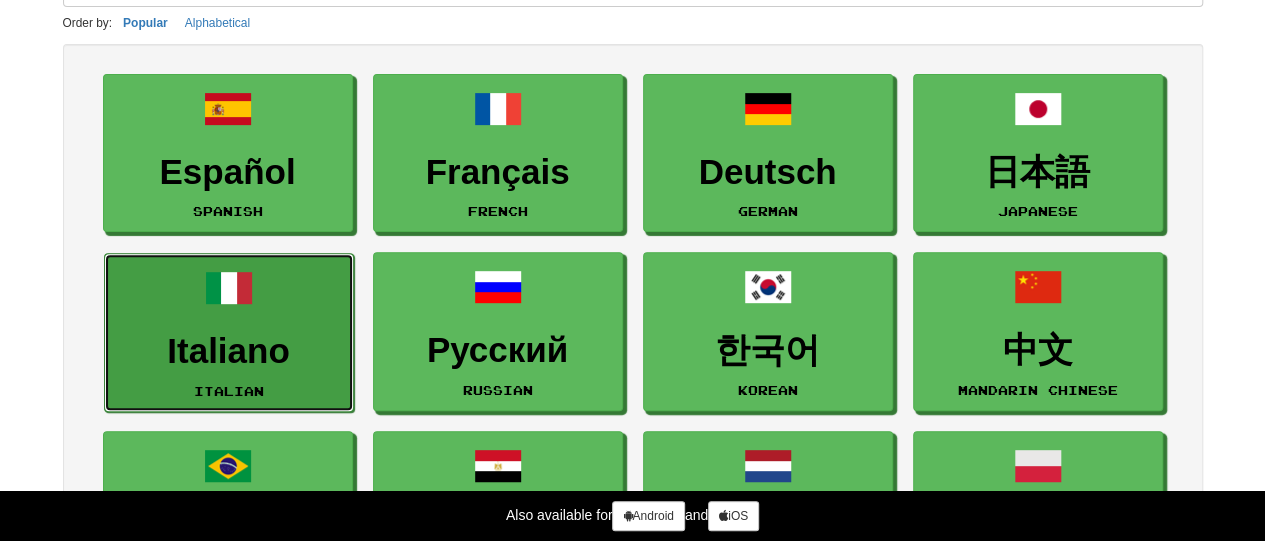 click at bounding box center [229, 288] 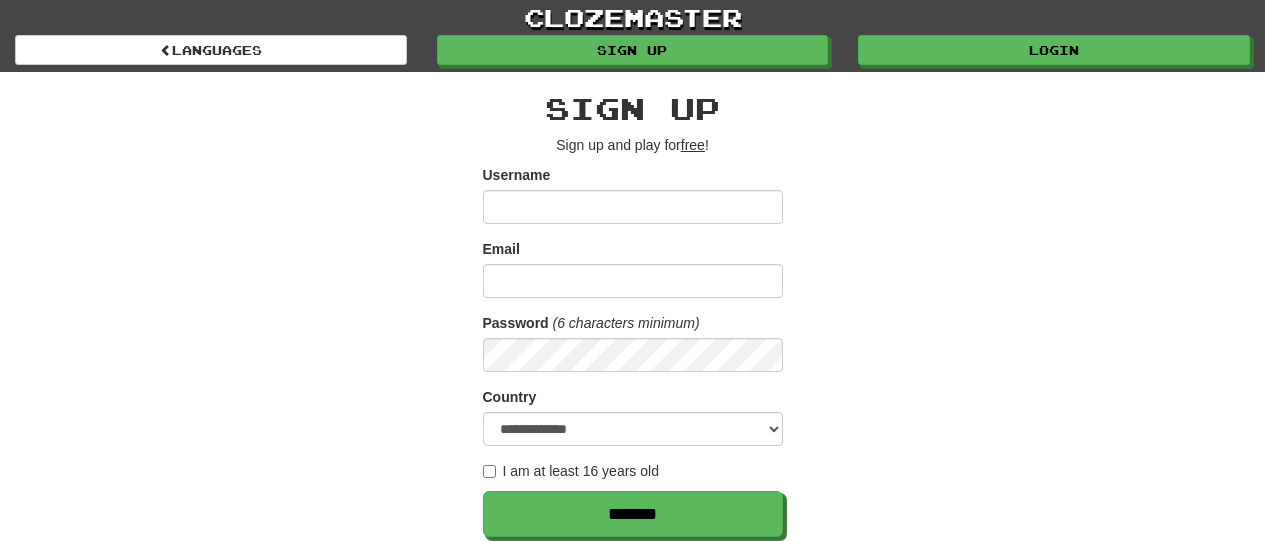 scroll, scrollTop: 0, scrollLeft: 0, axis: both 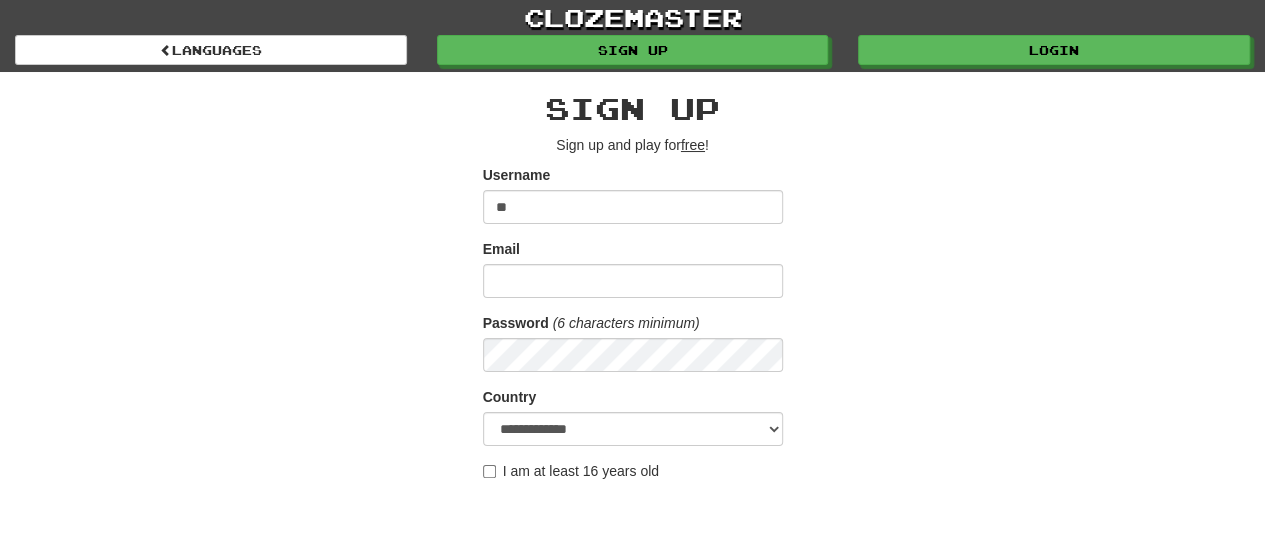 type on "*" 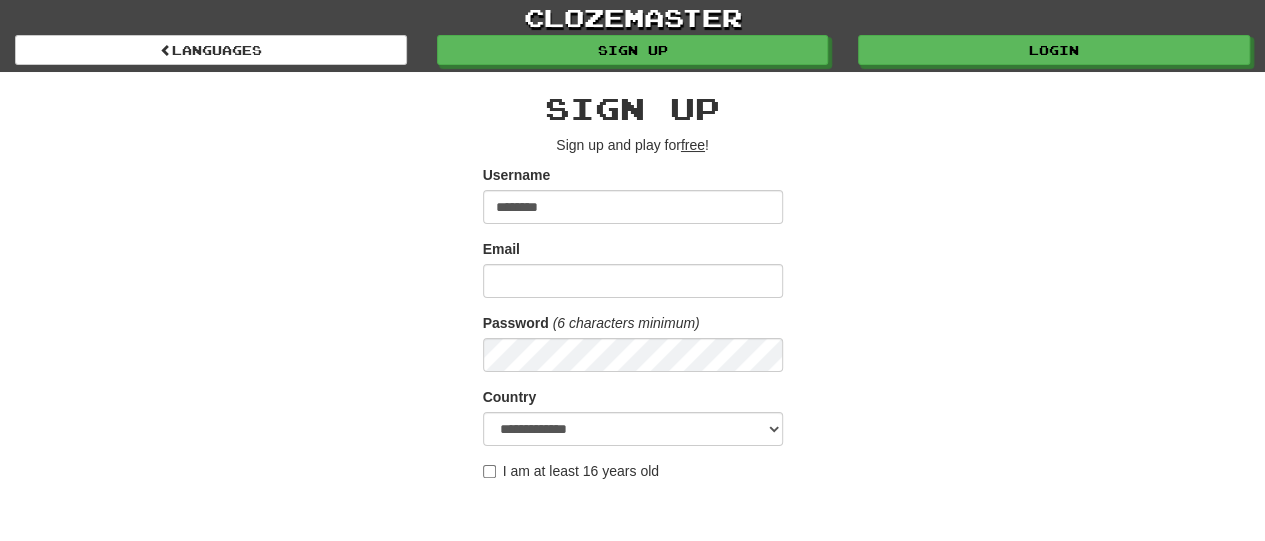 type on "********" 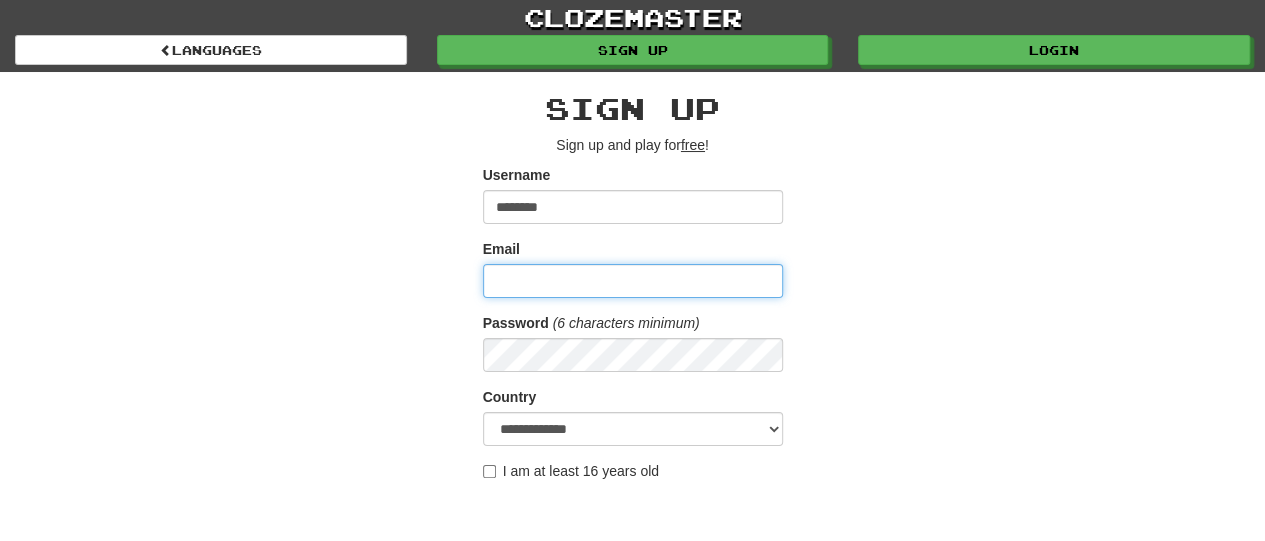 click on "Email" at bounding box center (633, 281) 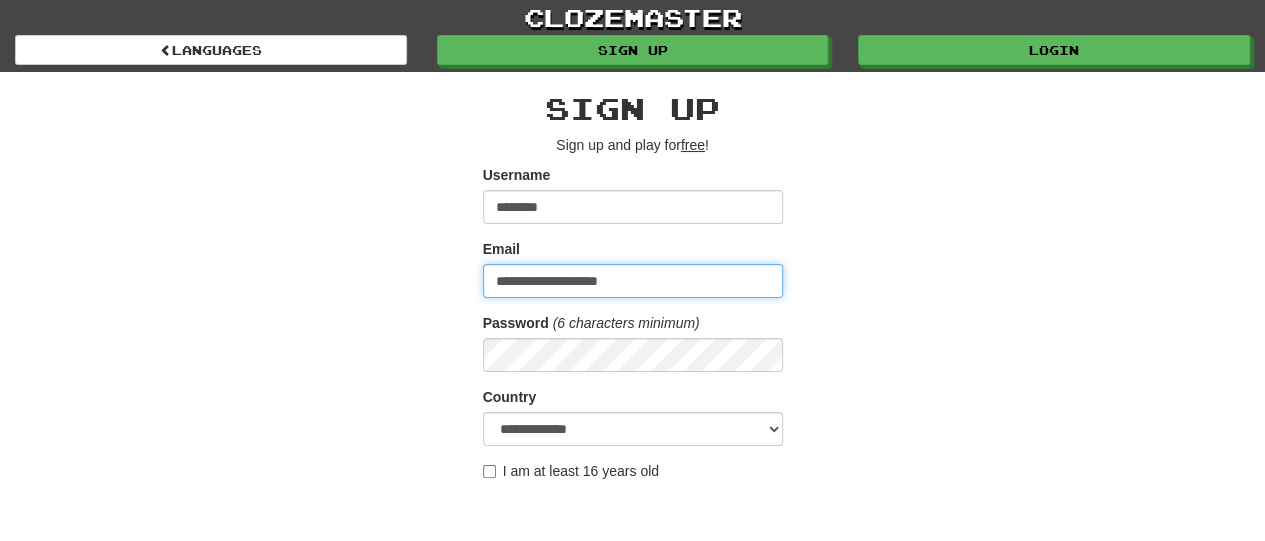 type on "**********" 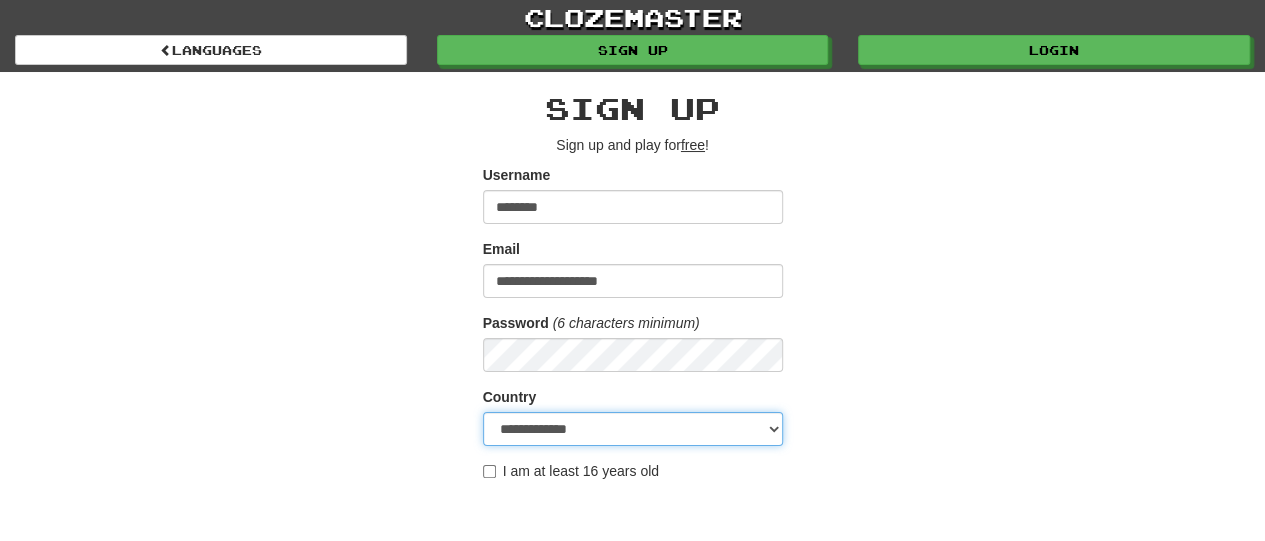 click on "**********" at bounding box center [633, 429] 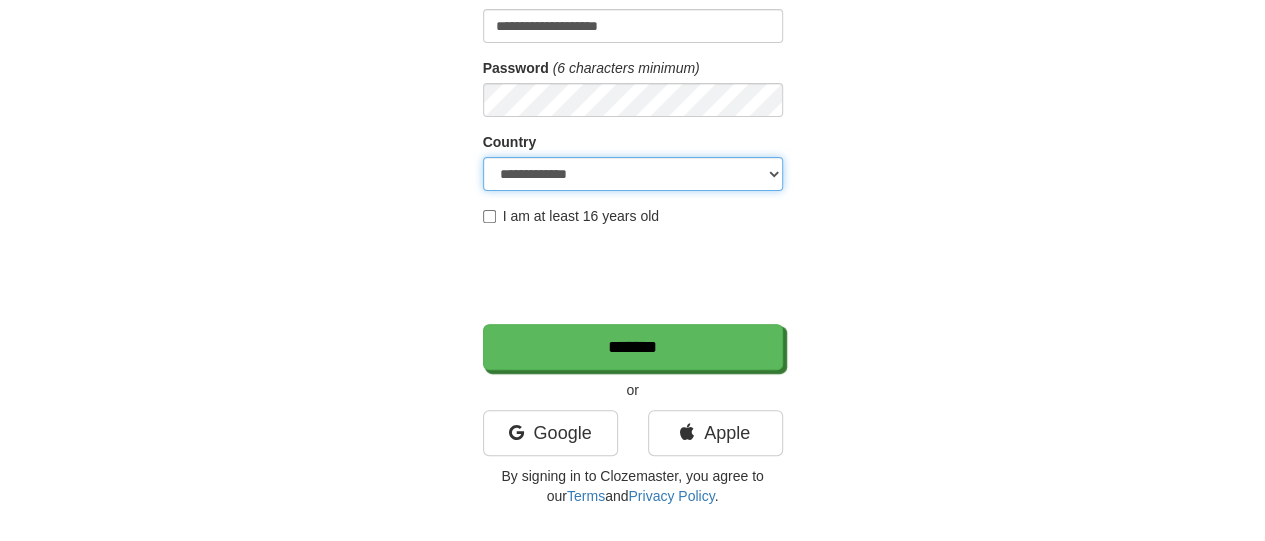 scroll, scrollTop: 259, scrollLeft: 0, axis: vertical 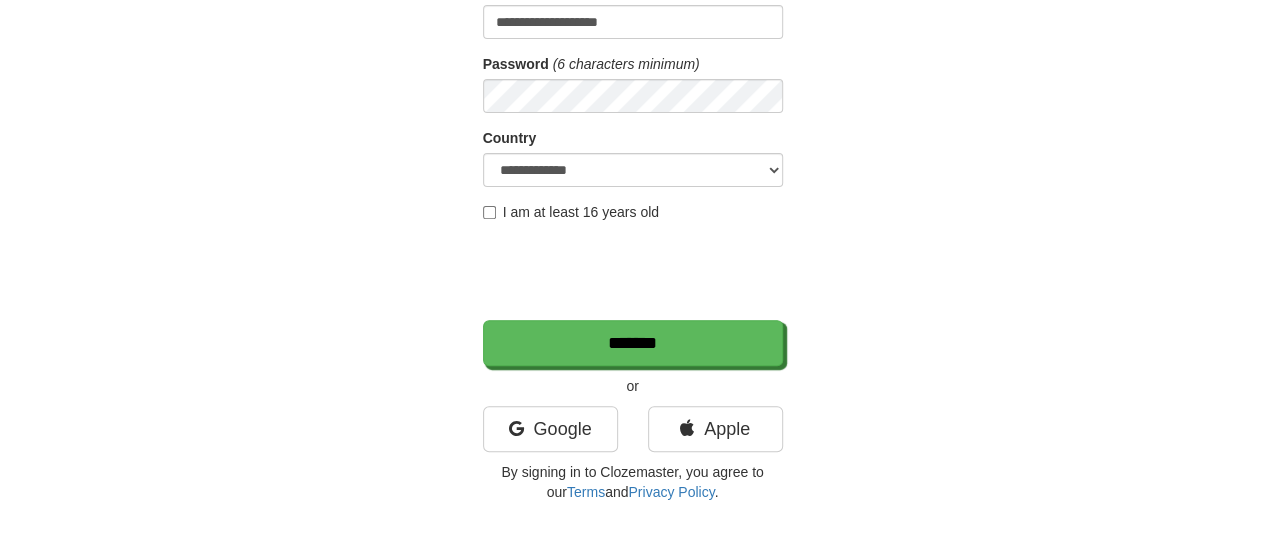 click on "I am at least 16 years old" at bounding box center (571, 212) 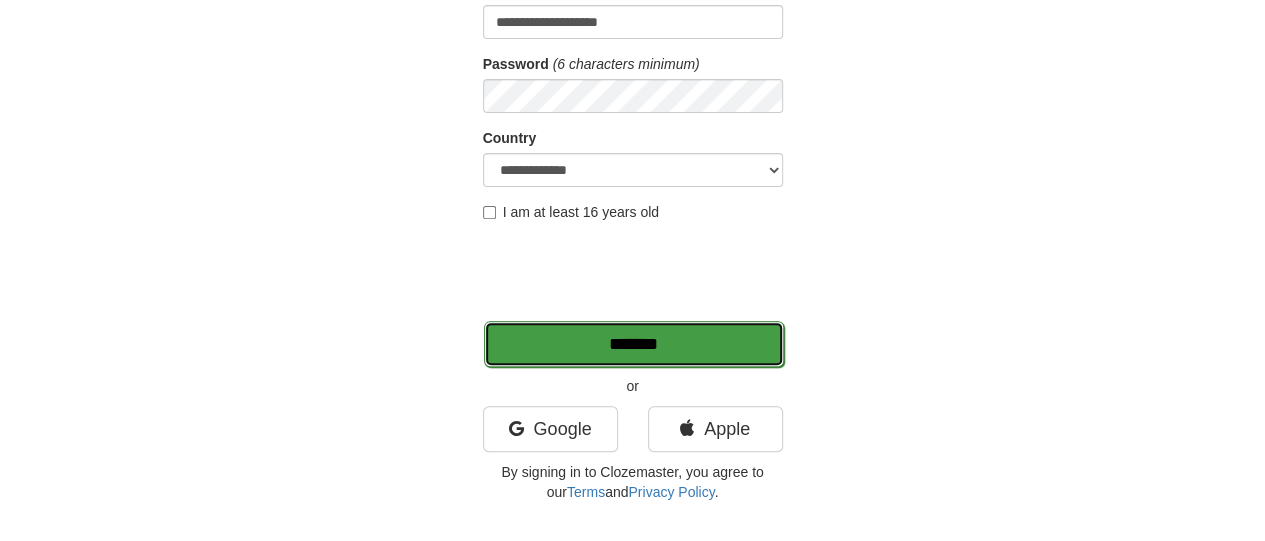 click on "*******" at bounding box center (634, 344) 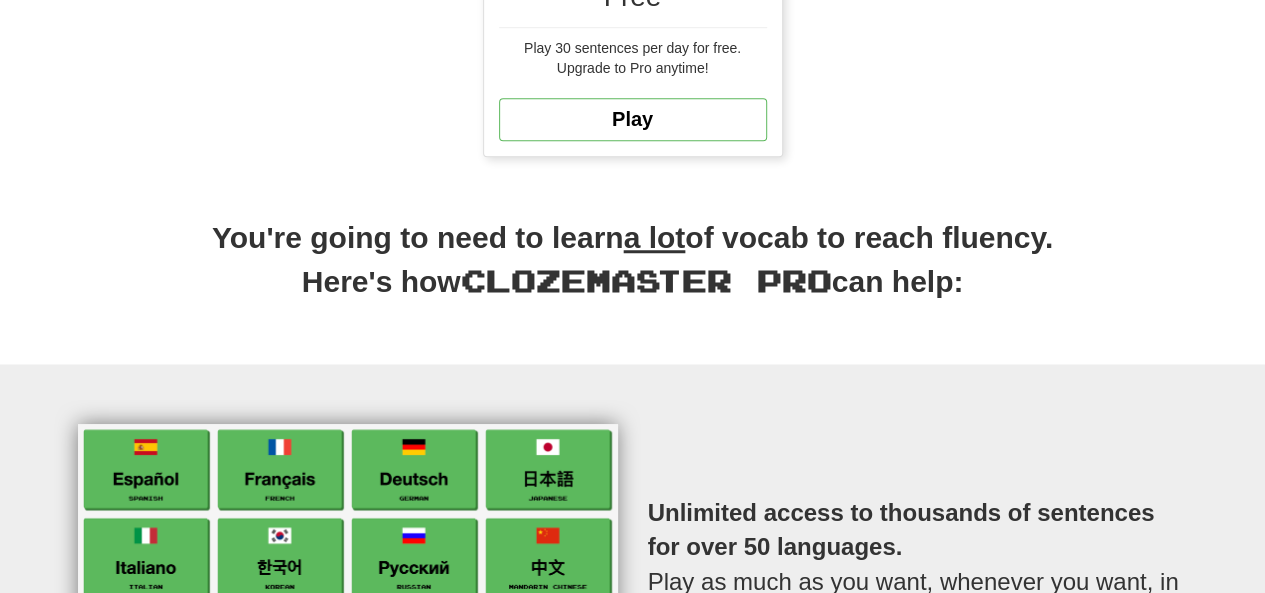 scroll, scrollTop: 693, scrollLeft: 0, axis: vertical 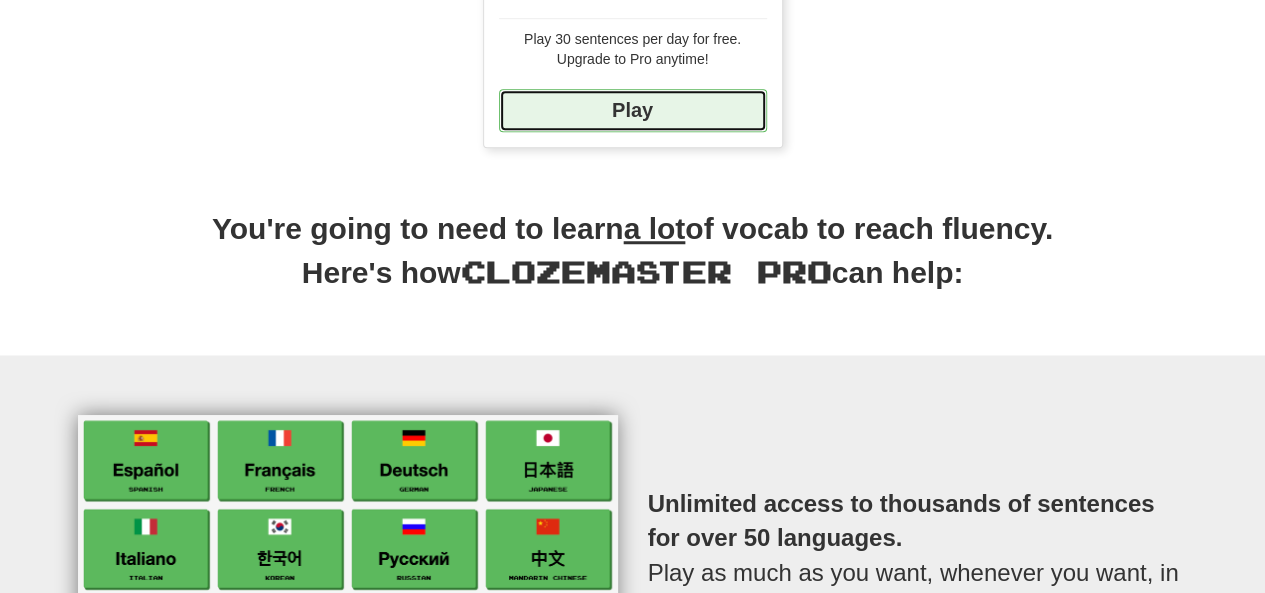 click on "Play" at bounding box center [633, 110] 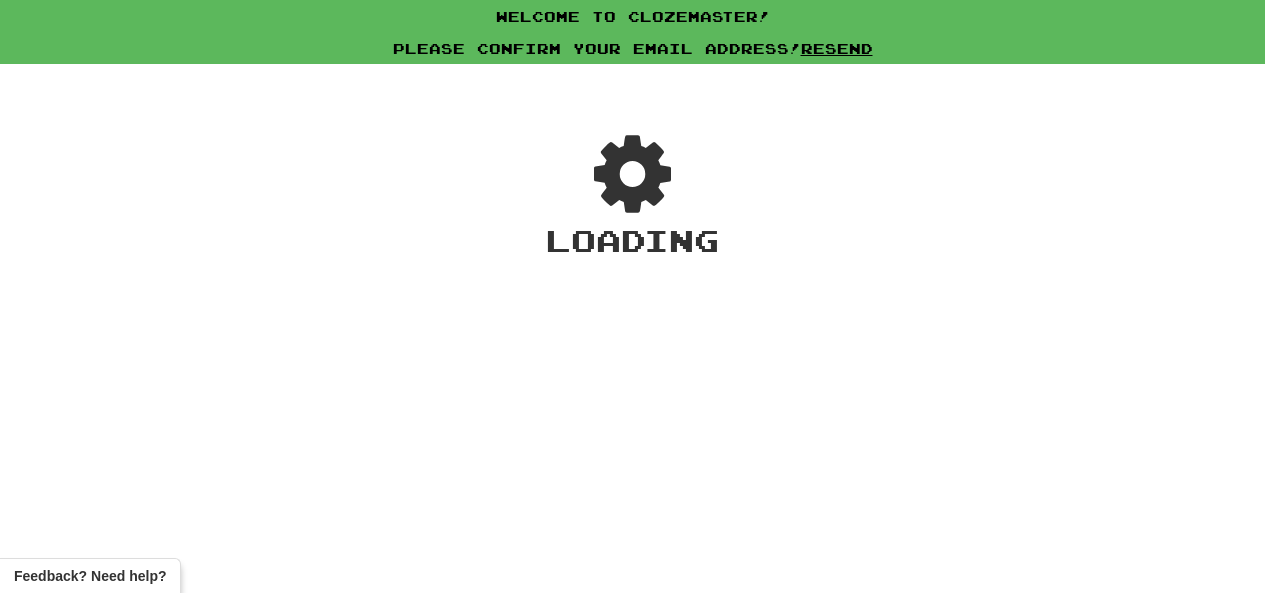 scroll, scrollTop: 0, scrollLeft: 0, axis: both 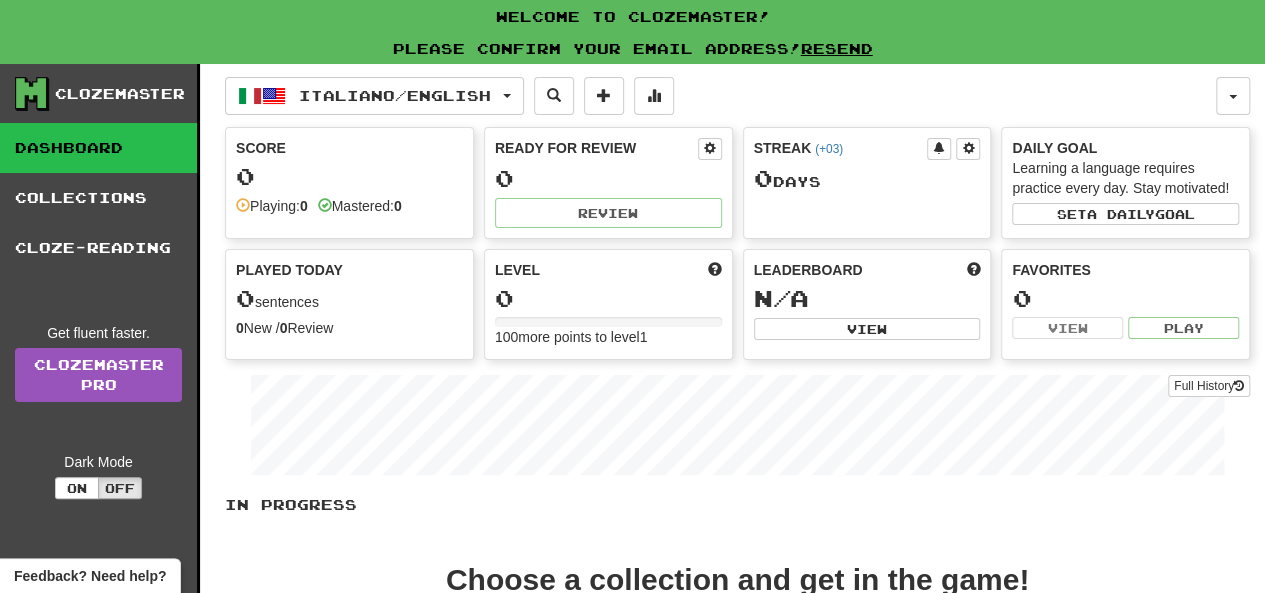 click on "Score" at bounding box center (349, 148) 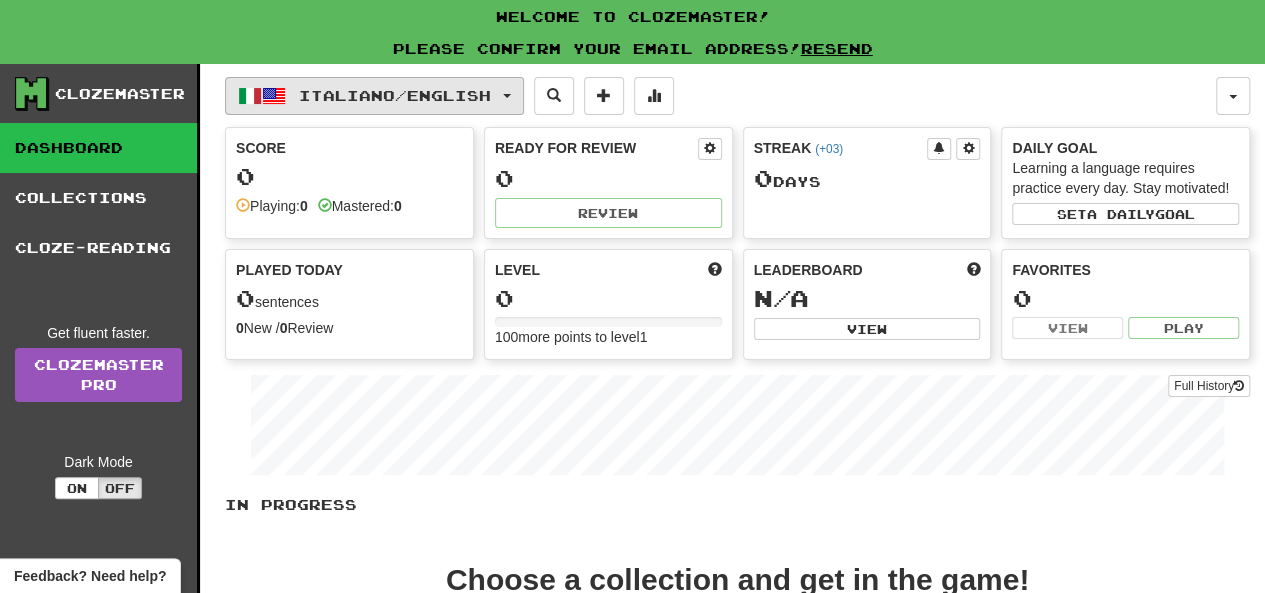 click on "Italiano  /  English" at bounding box center (395, 95) 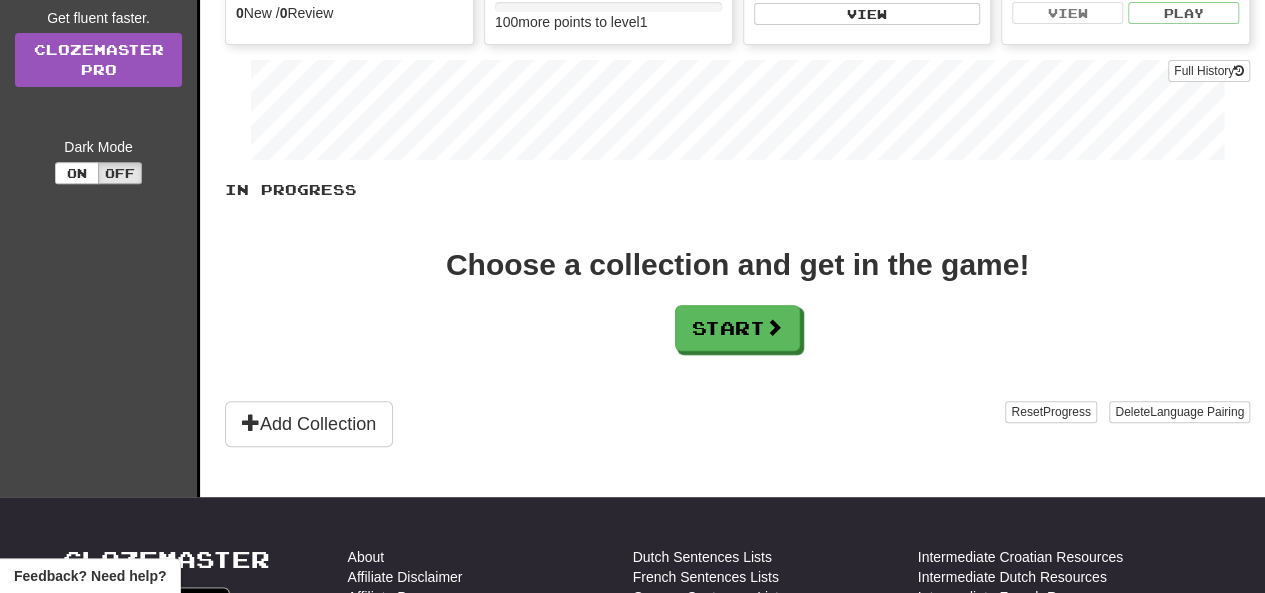 scroll, scrollTop: 320, scrollLeft: 0, axis: vertical 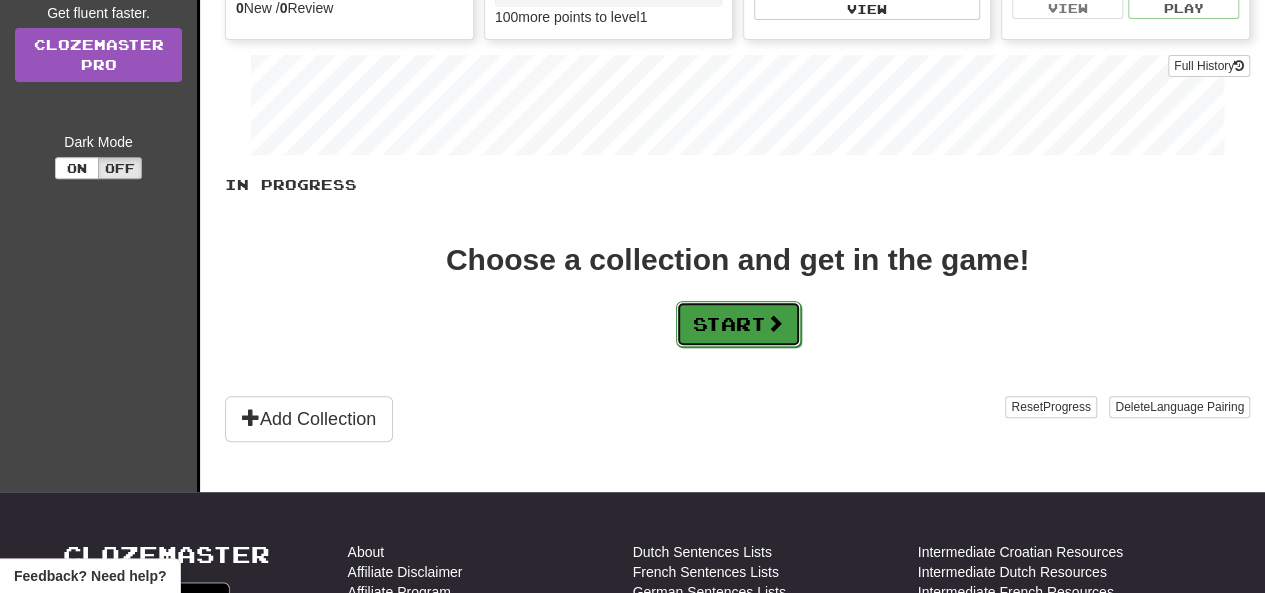 click on "Start" at bounding box center (738, 324) 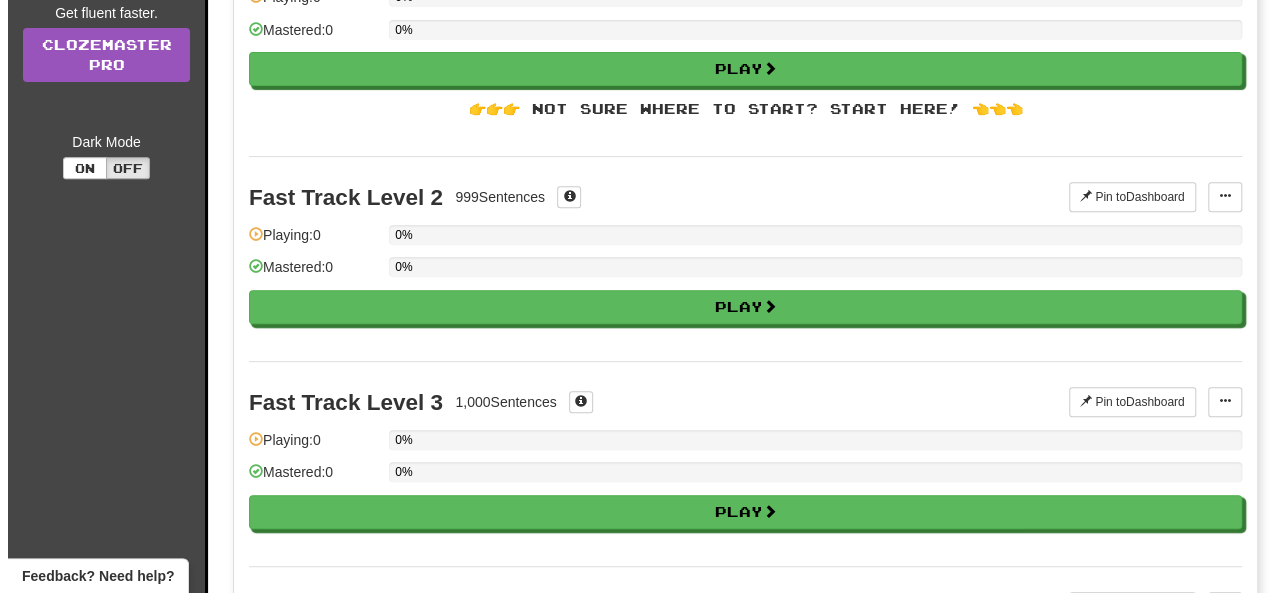 scroll, scrollTop: 0, scrollLeft: 0, axis: both 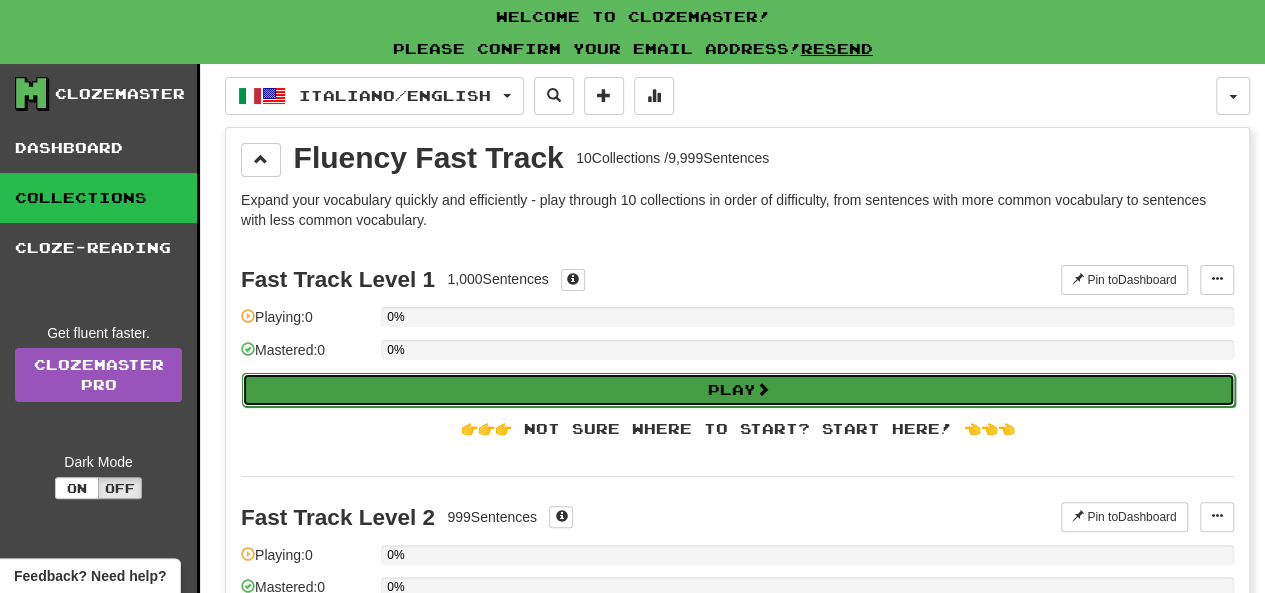 click on "Play" at bounding box center [738, 390] 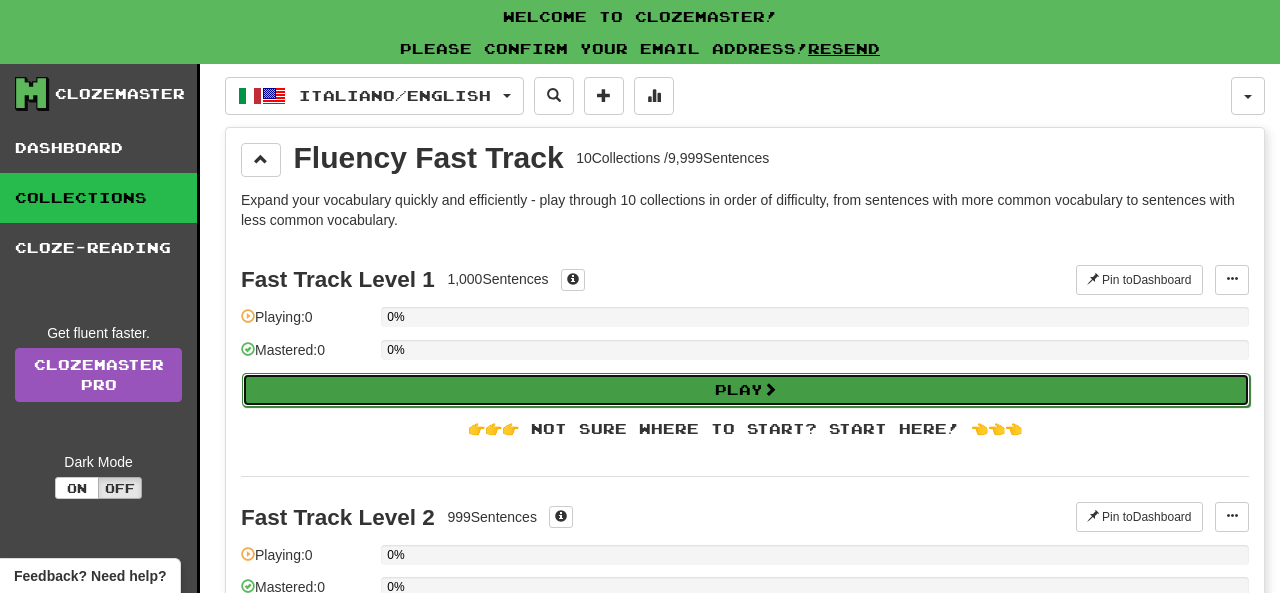 select on "**" 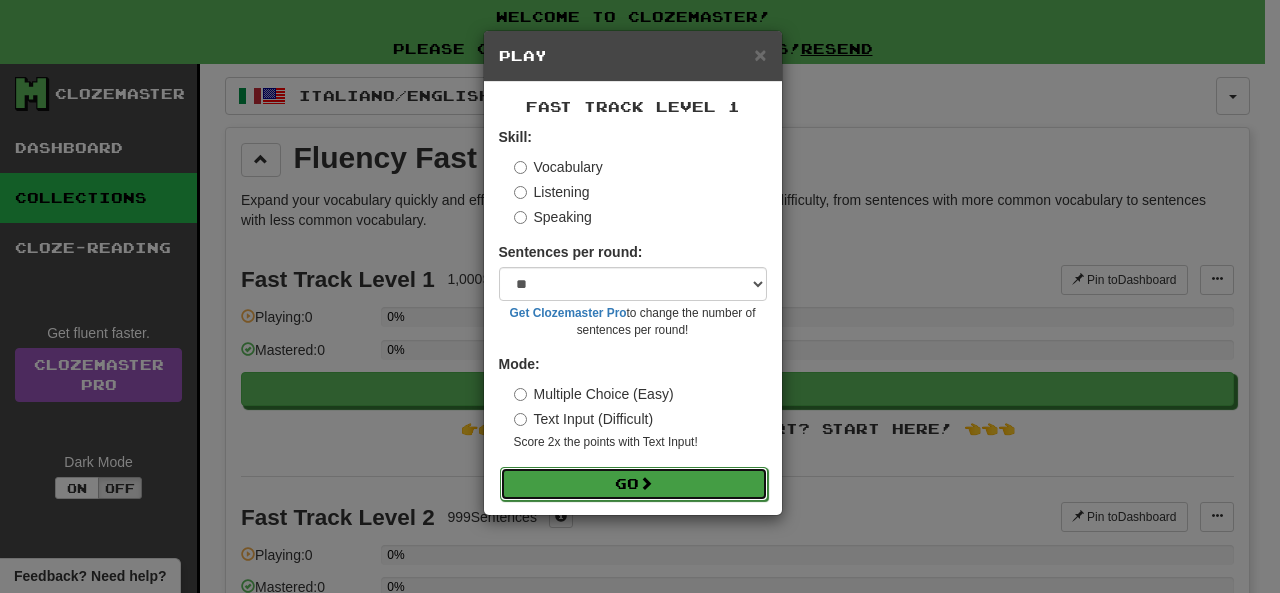 click on "Go" at bounding box center (634, 484) 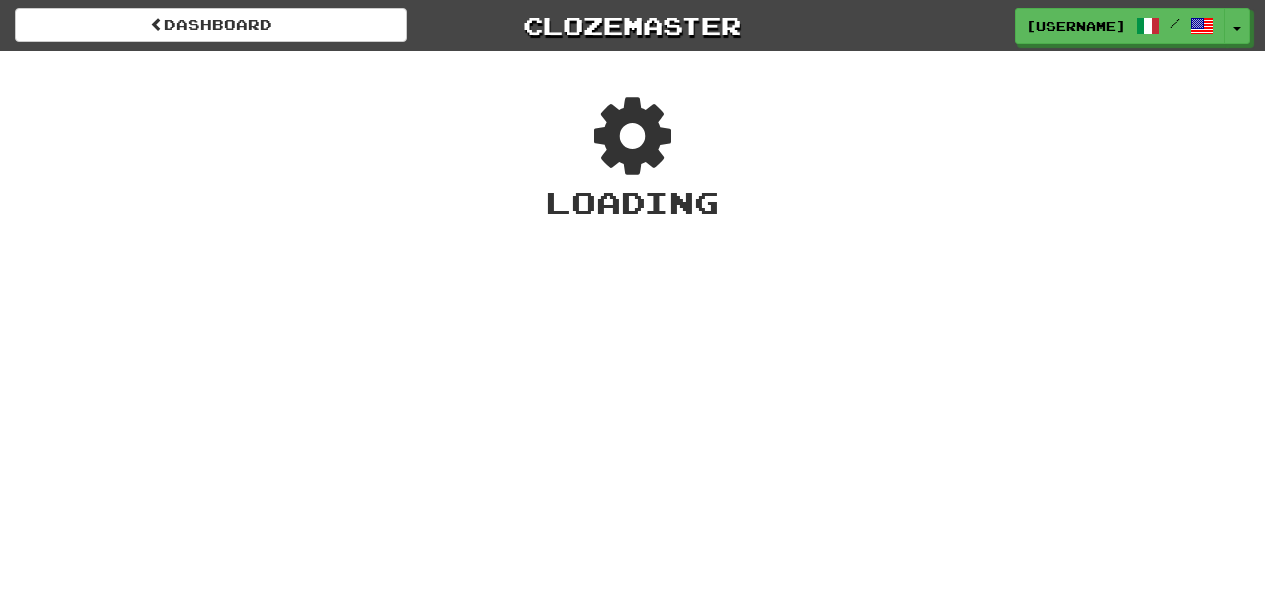 scroll, scrollTop: 0, scrollLeft: 0, axis: both 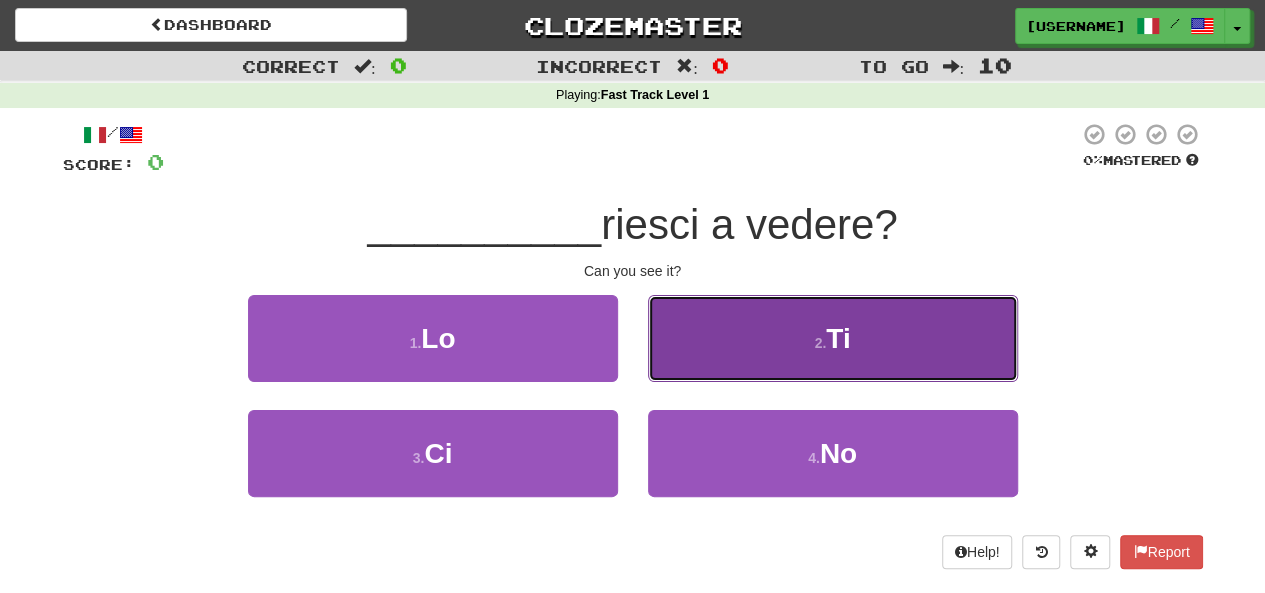 click on "2 .  Ti" at bounding box center (833, 338) 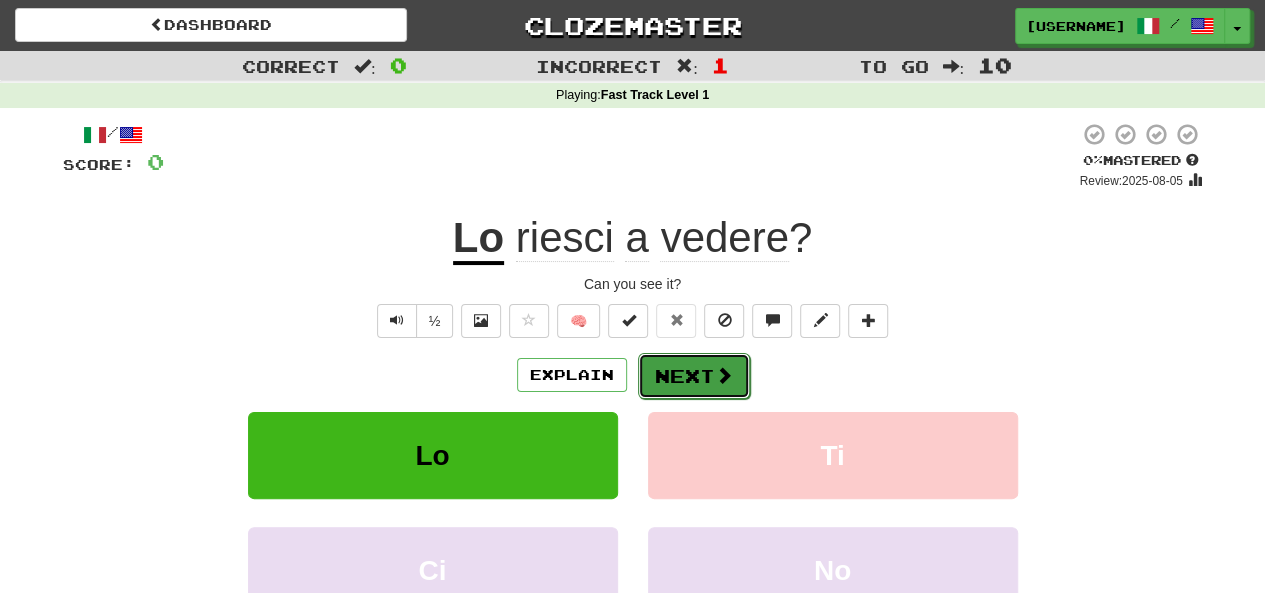 click on "Next" at bounding box center [694, 376] 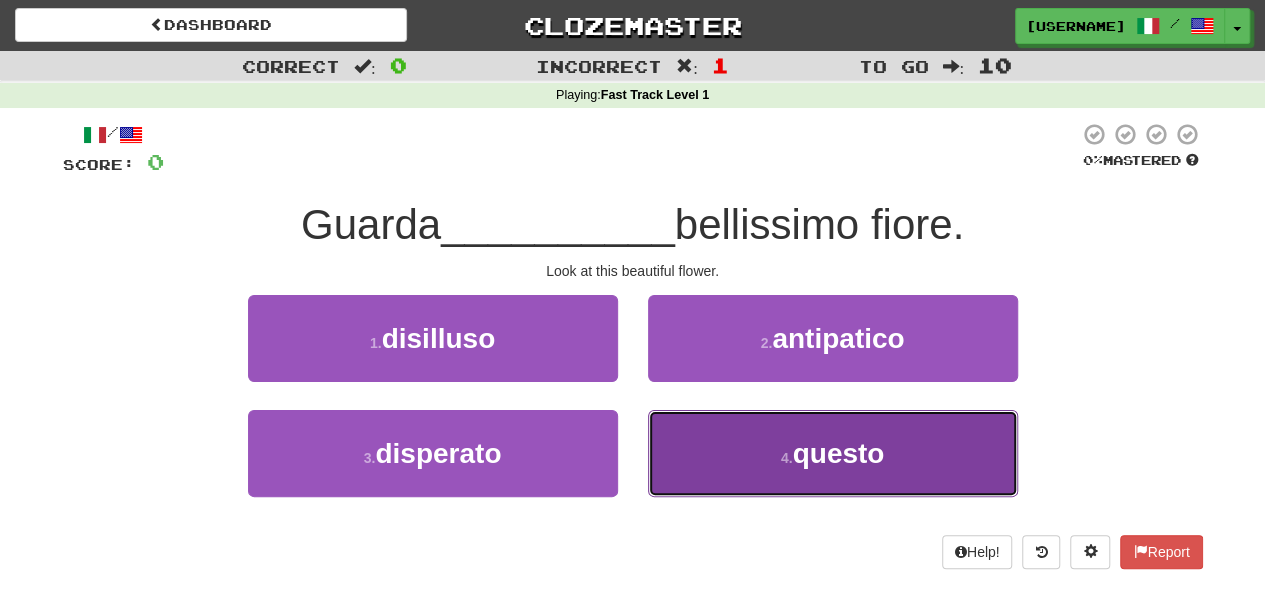 click on "4 .  questo" at bounding box center (833, 453) 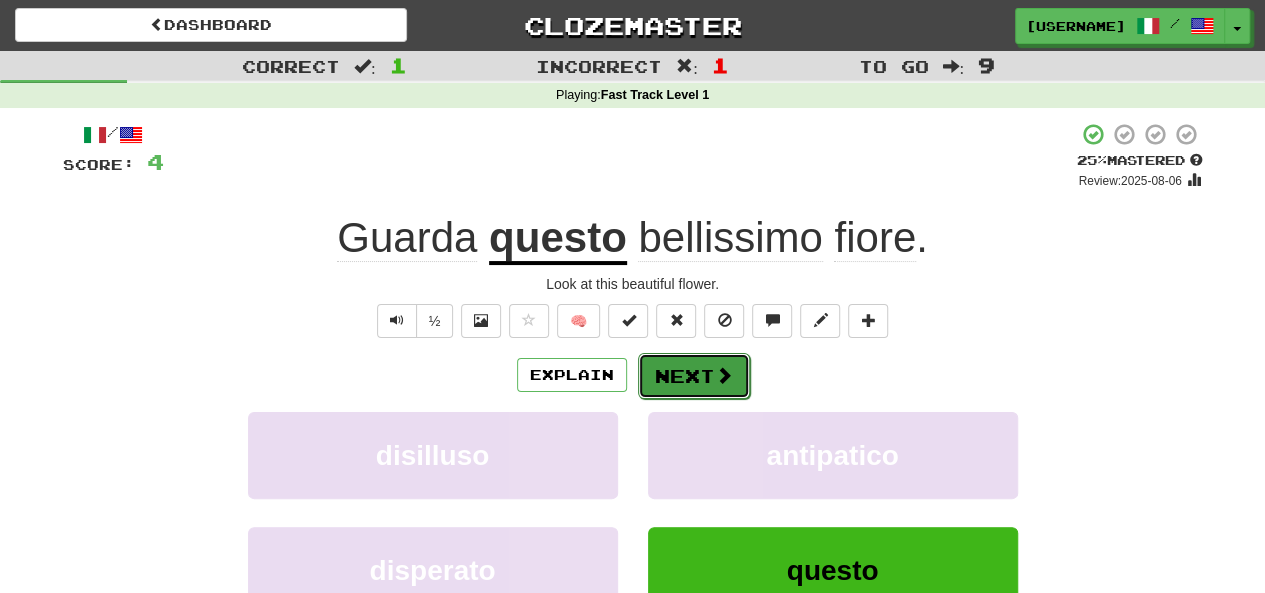 click at bounding box center (724, 375) 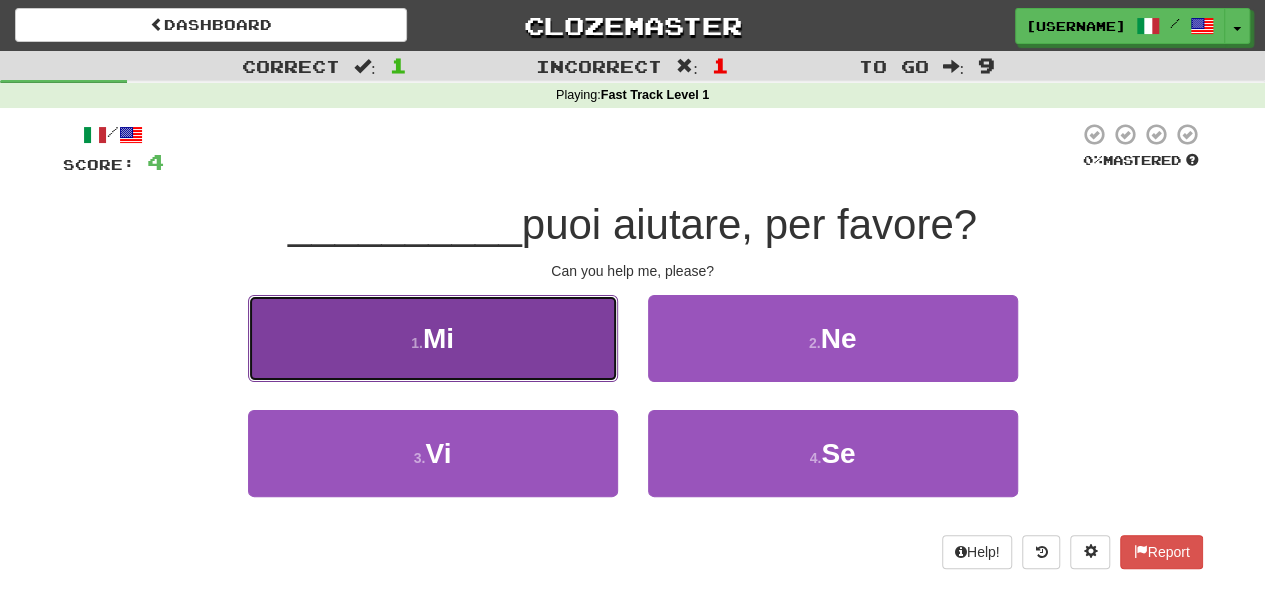 click on "1 .  Mi" at bounding box center (433, 338) 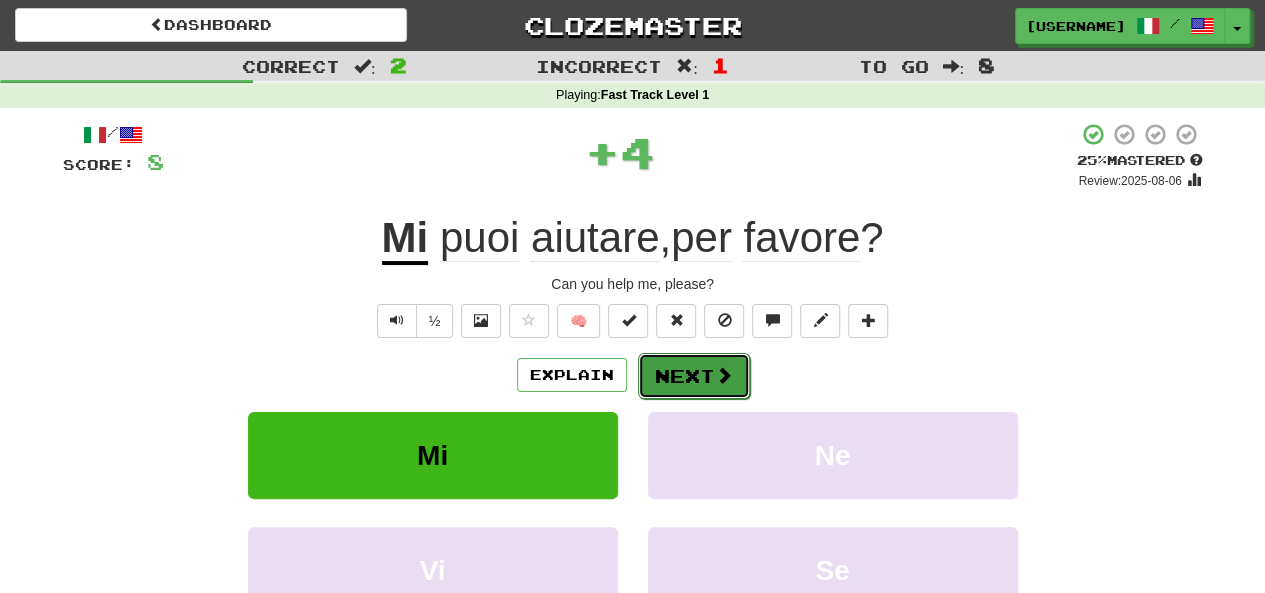 click on "Next" at bounding box center (694, 376) 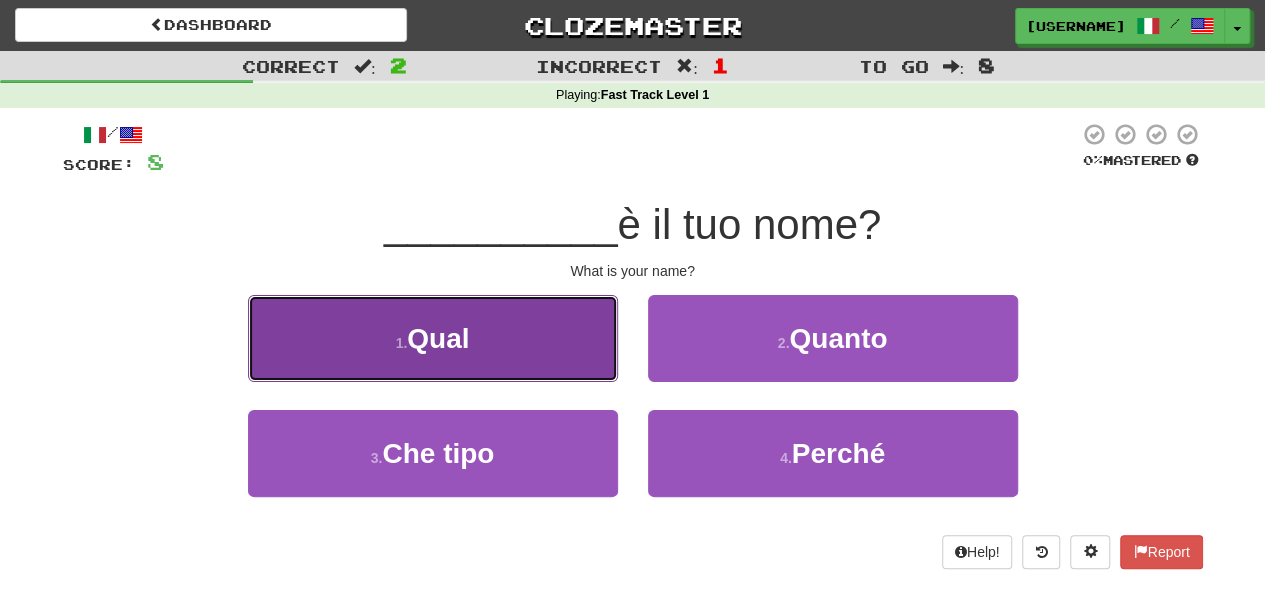 click on "1 .  Qual" at bounding box center (433, 338) 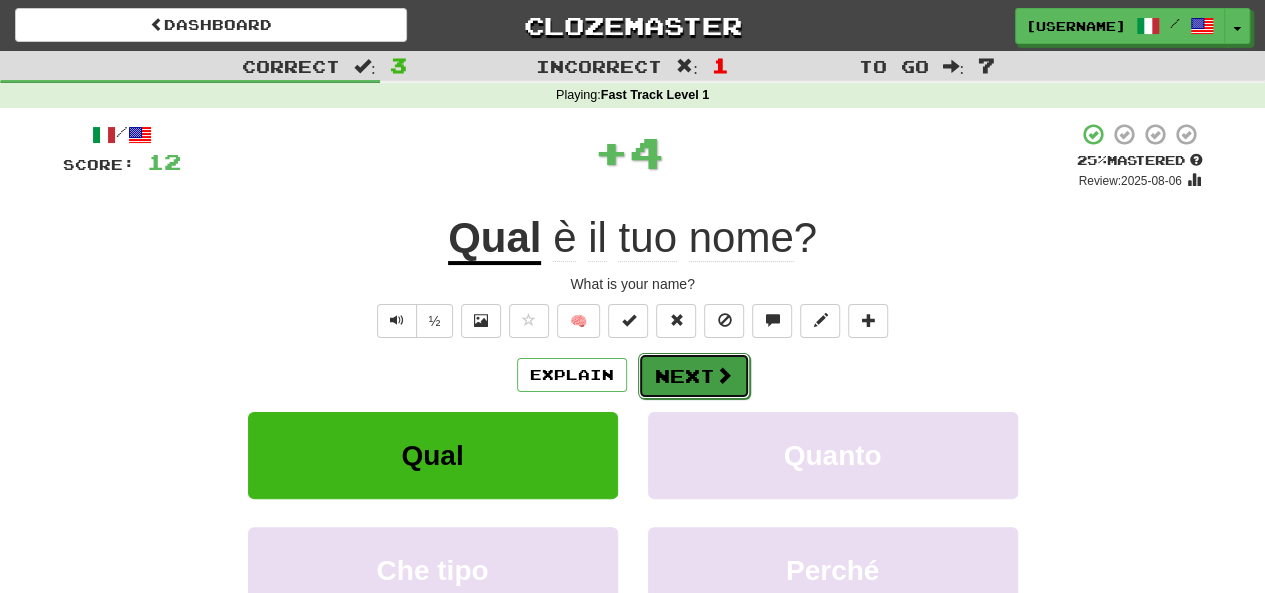 click on "Next" at bounding box center (694, 376) 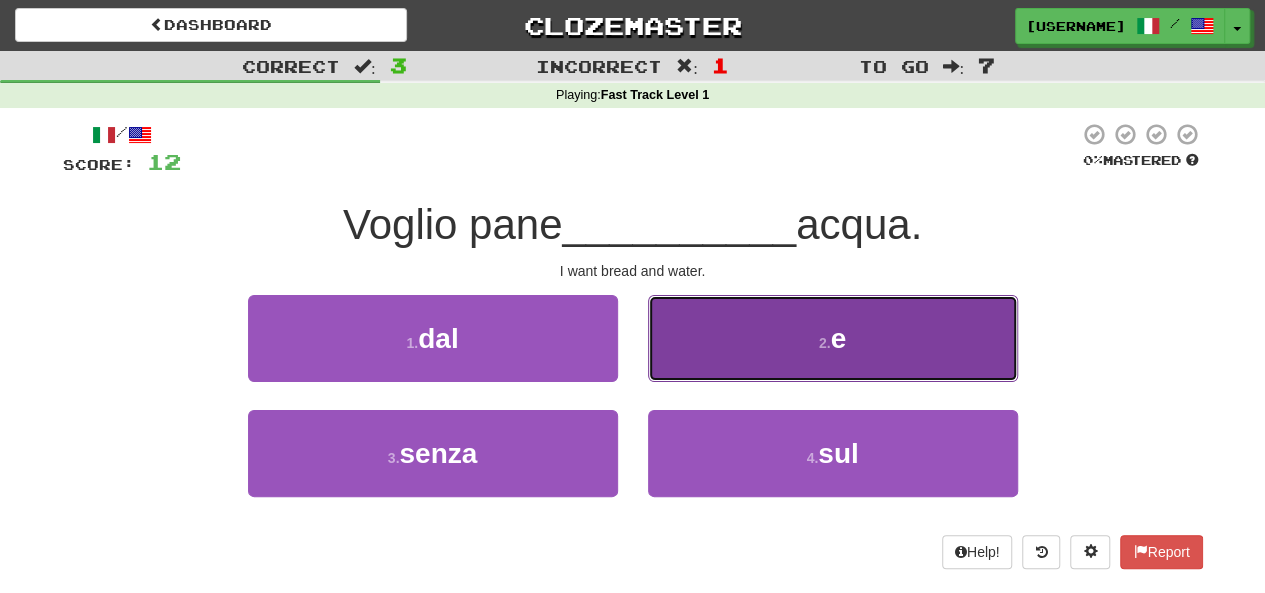 click on "2 .  e" at bounding box center [833, 338] 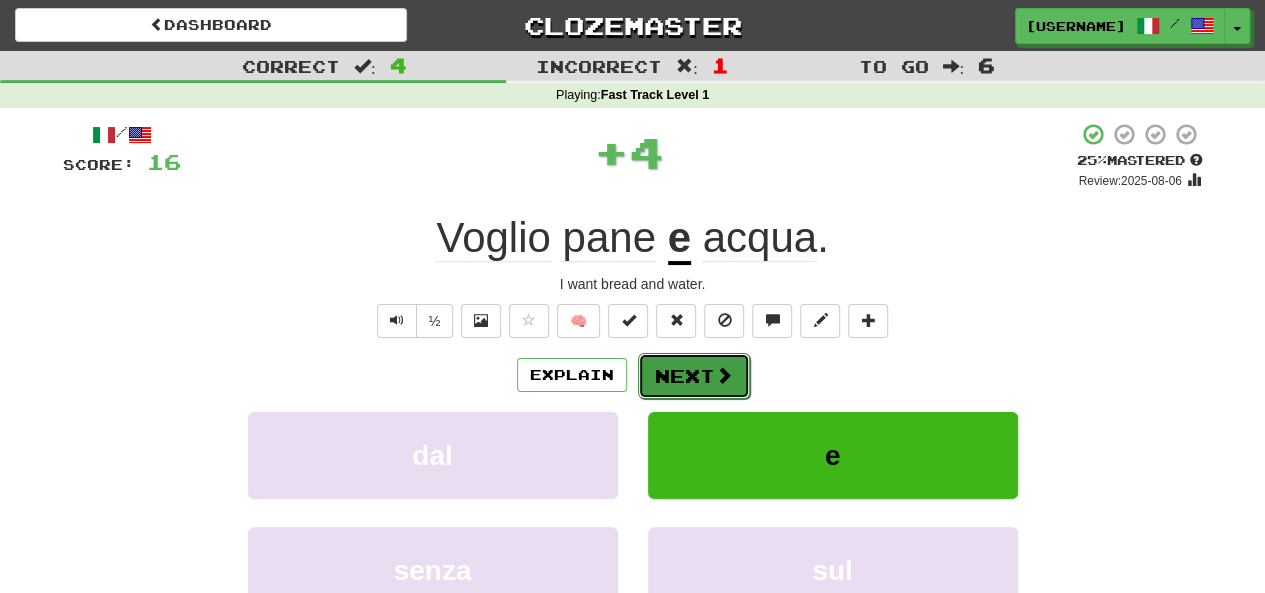 click on "Next" at bounding box center (694, 376) 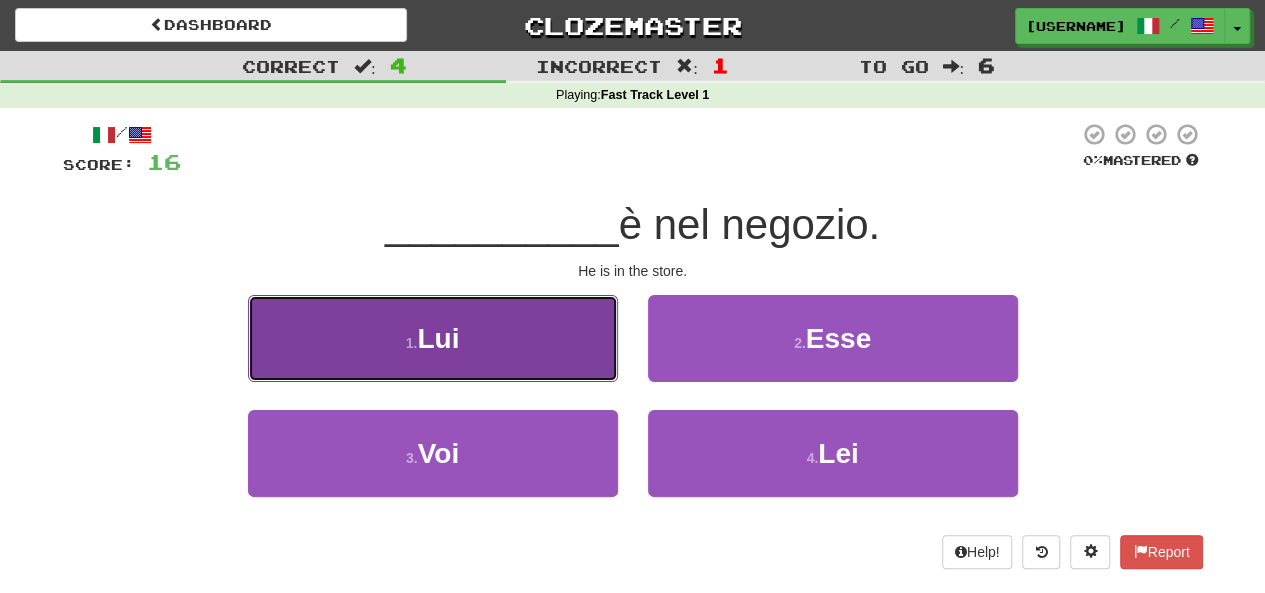 click on "1 .  Lui" at bounding box center [433, 338] 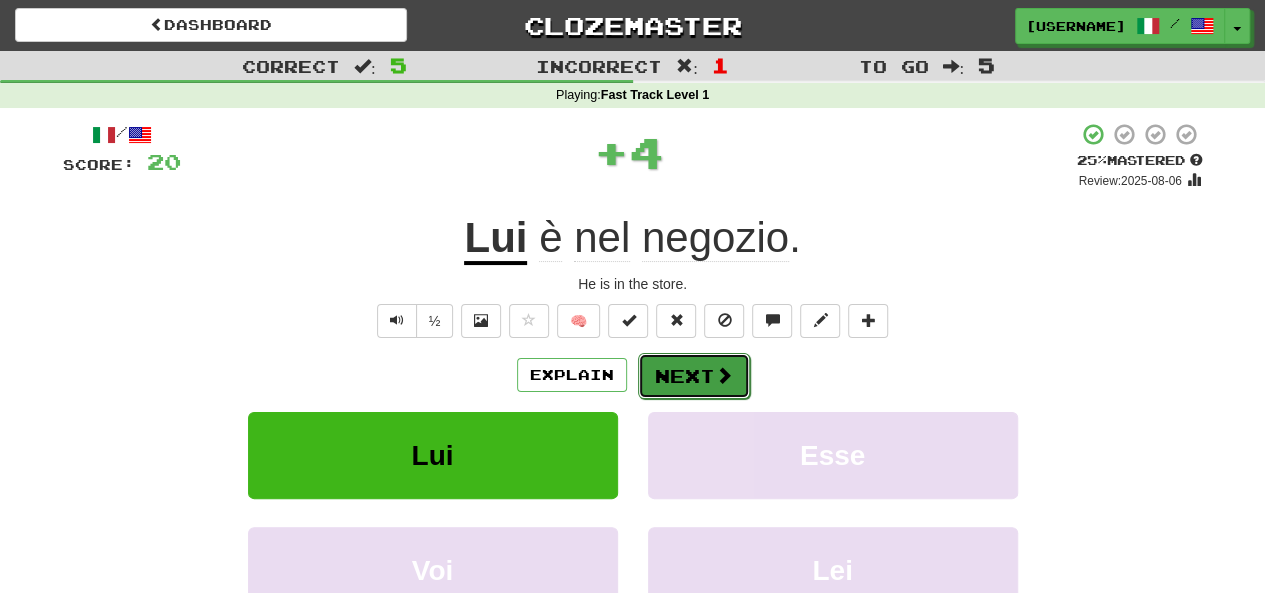 click on "Next" at bounding box center (694, 376) 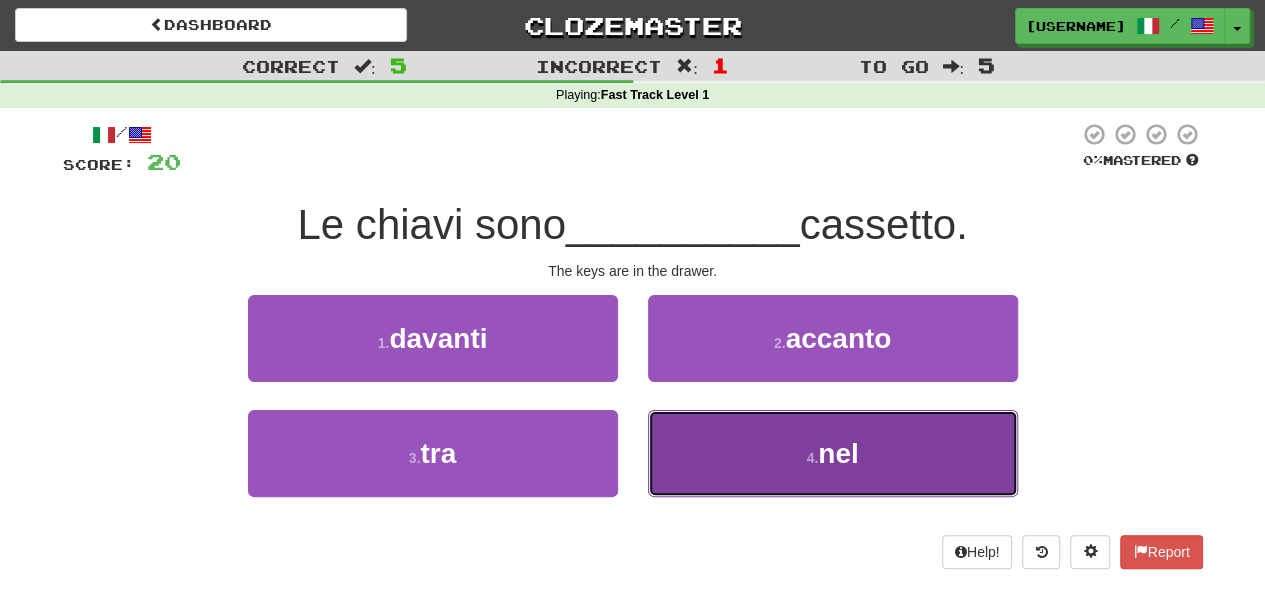click on "4 .  nel" at bounding box center [833, 453] 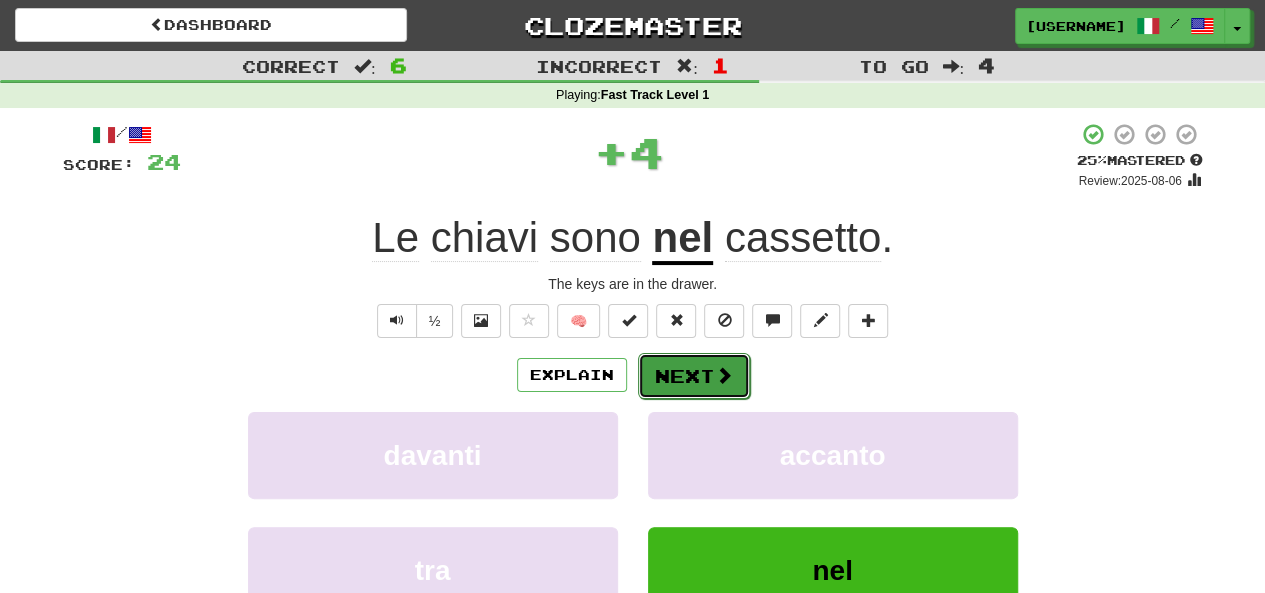 click on "Next" at bounding box center [694, 376] 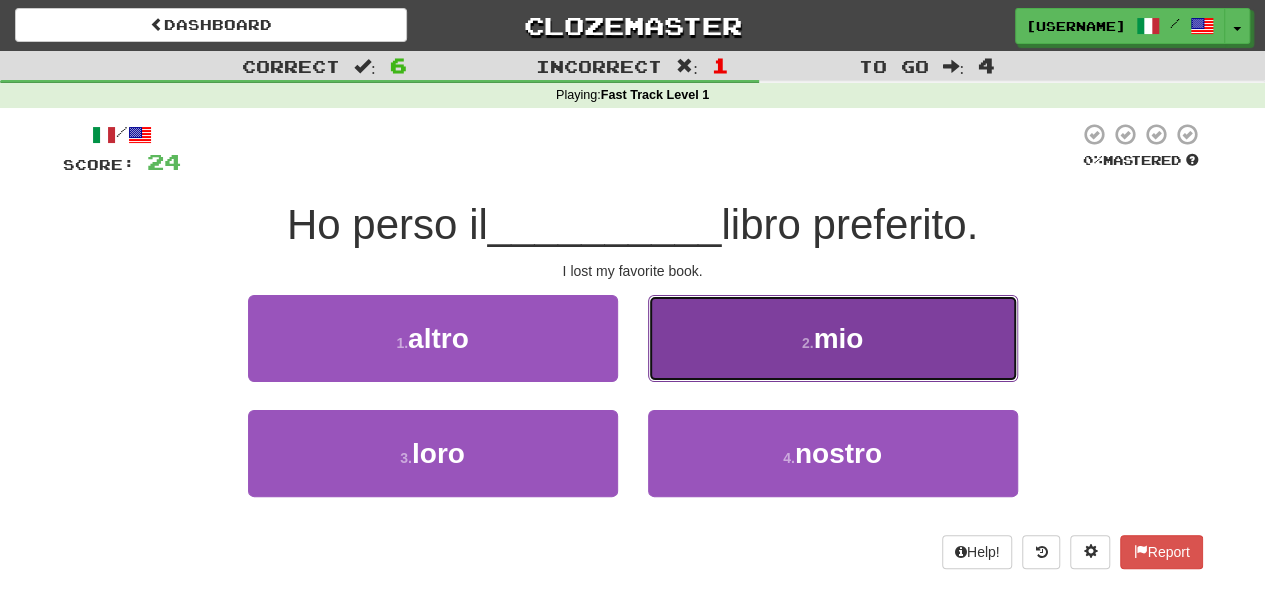 click on "2 .  mio" at bounding box center [833, 338] 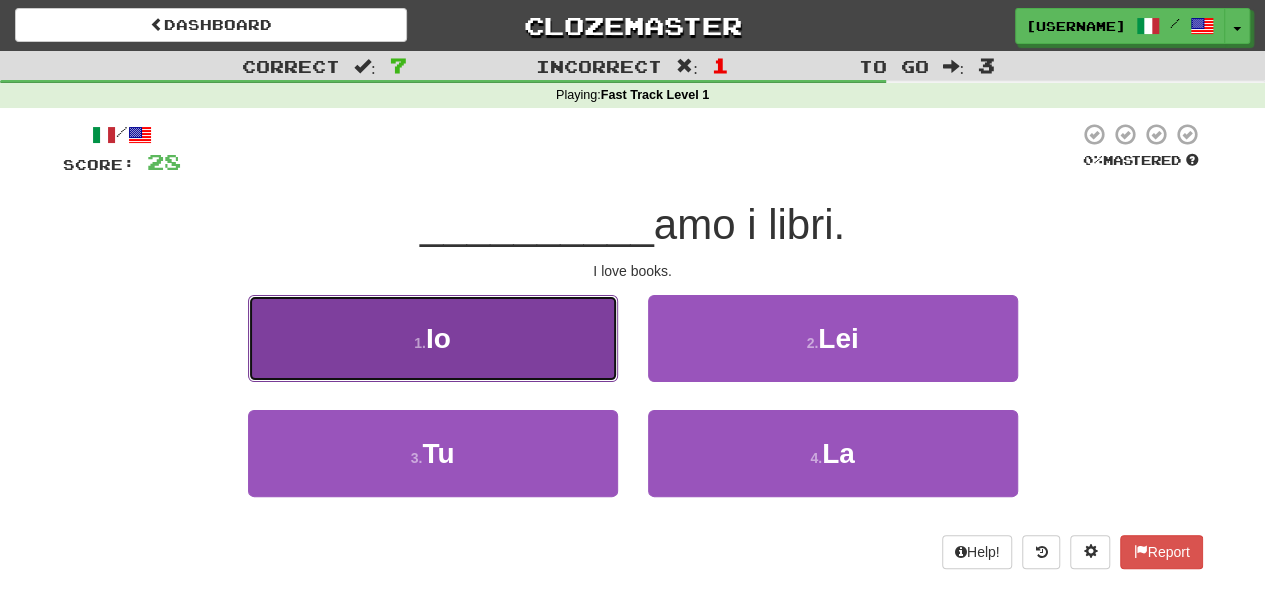 click on "1 .  Io" at bounding box center (433, 338) 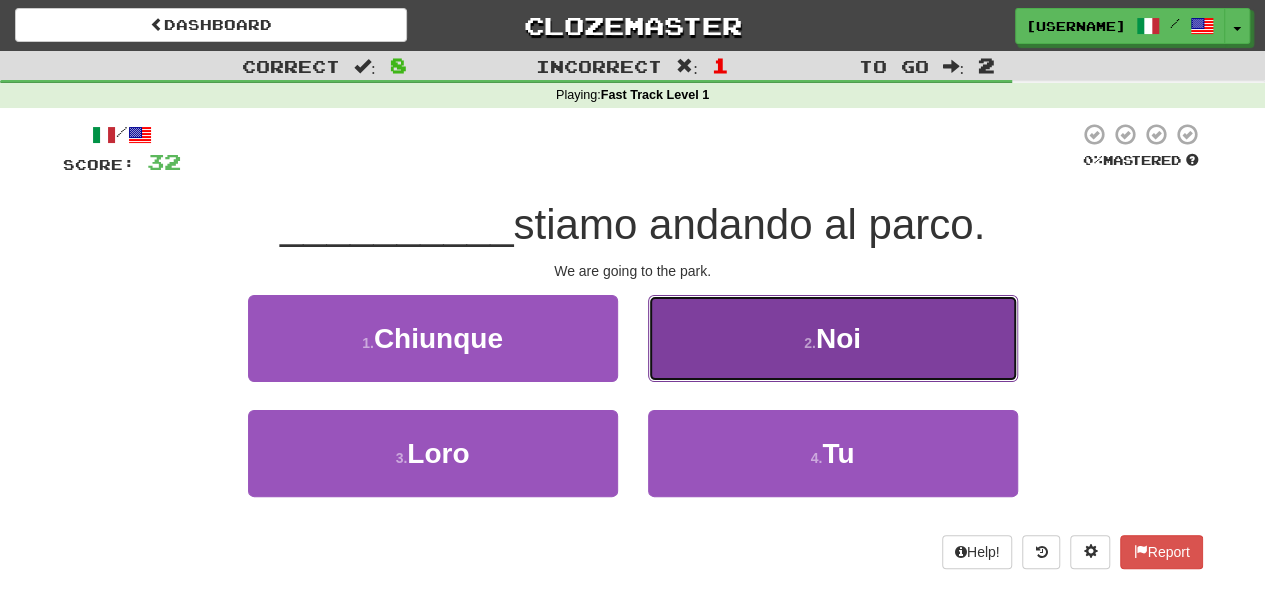 click on "2 .  Noi" at bounding box center [833, 338] 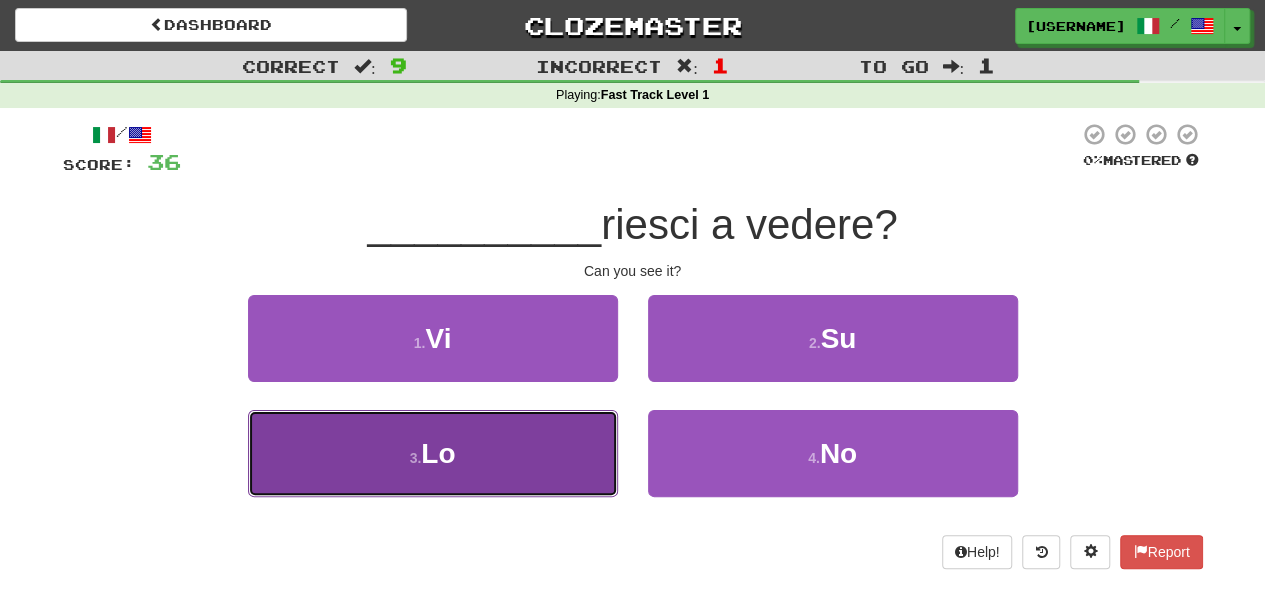click on "3 .  Lo" at bounding box center (433, 453) 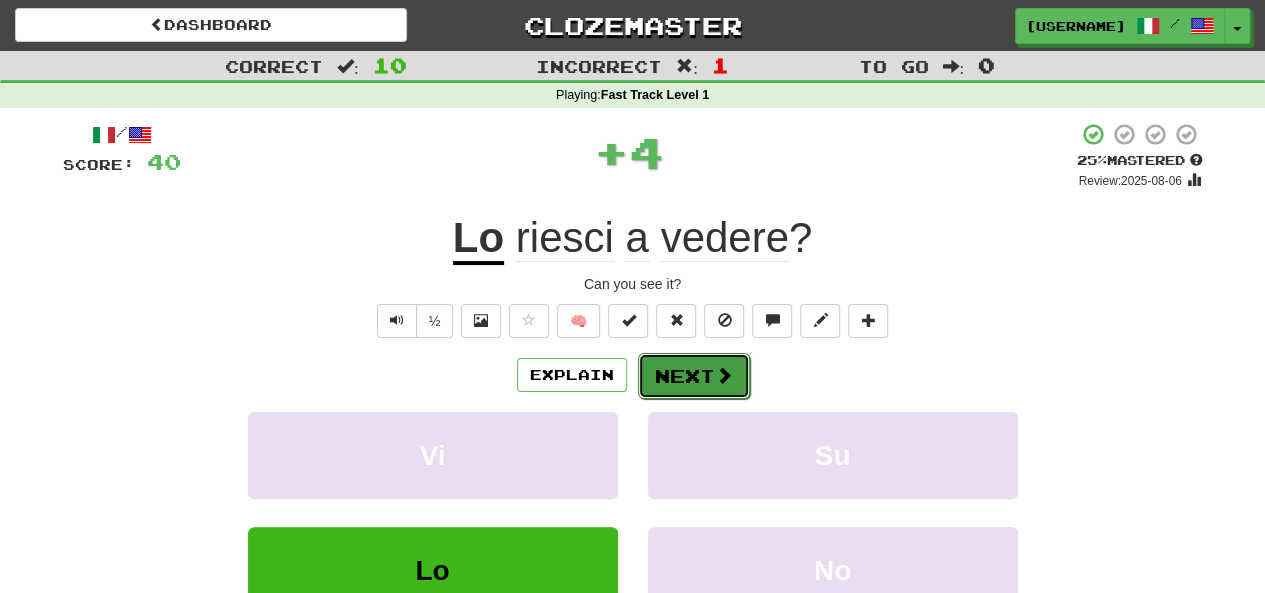 click on "Next" at bounding box center [694, 376] 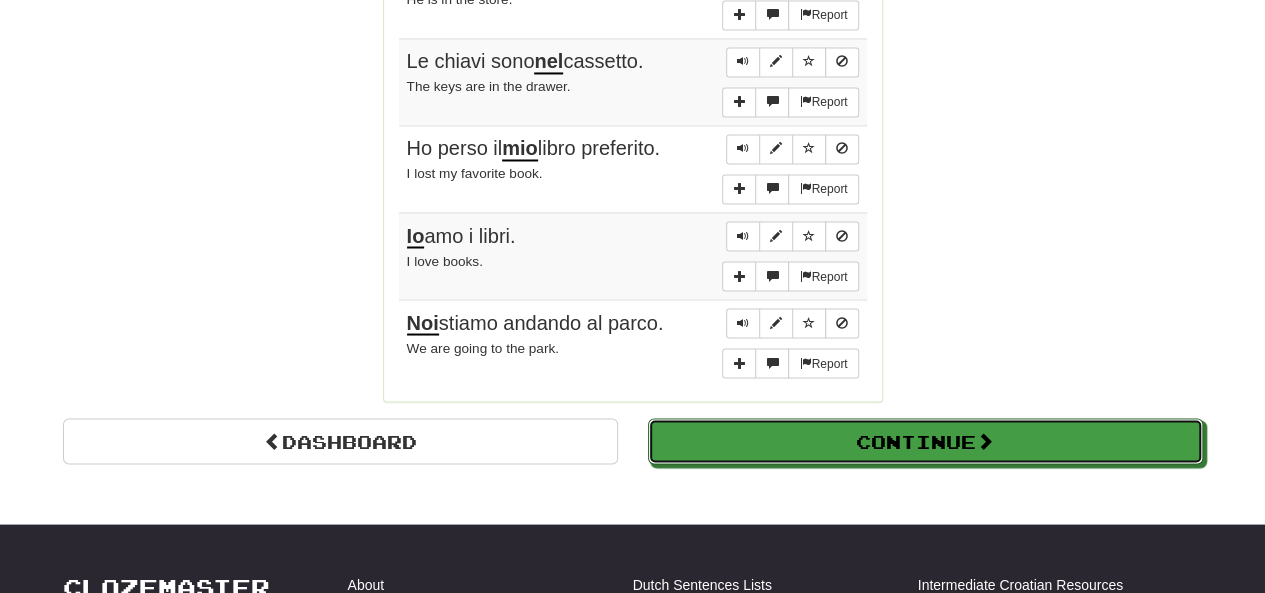 click on "Continue" at bounding box center (925, 441) 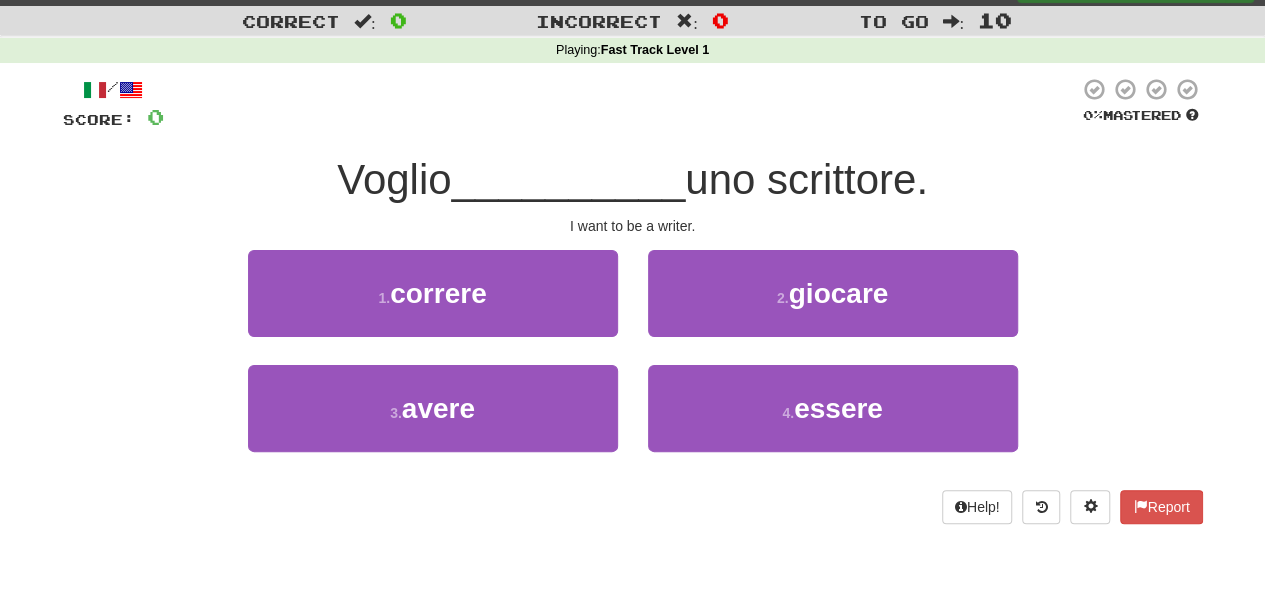 scroll, scrollTop: 0, scrollLeft: 0, axis: both 